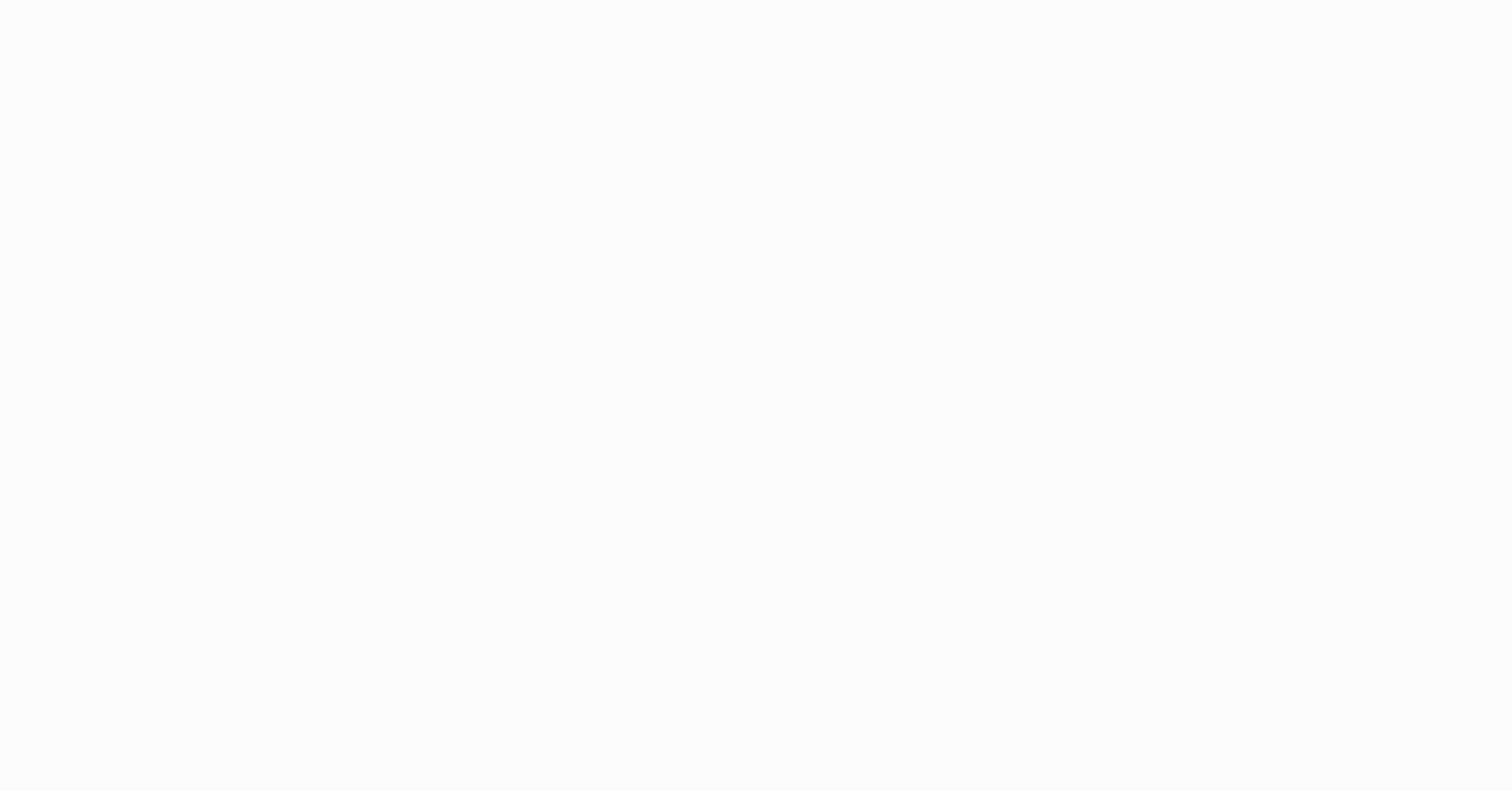 scroll, scrollTop: 0, scrollLeft: 0, axis: both 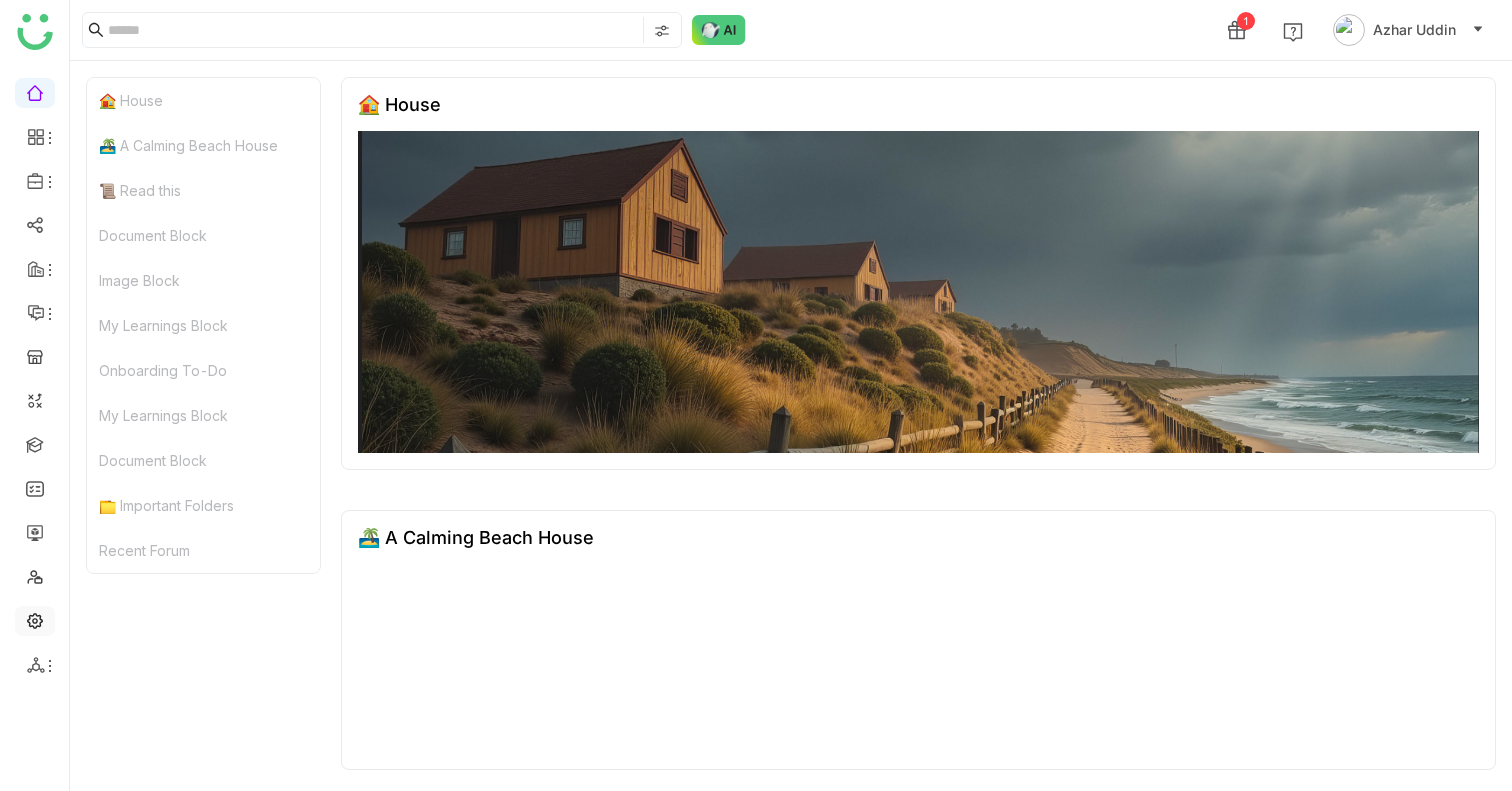 click at bounding box center [35, 619] 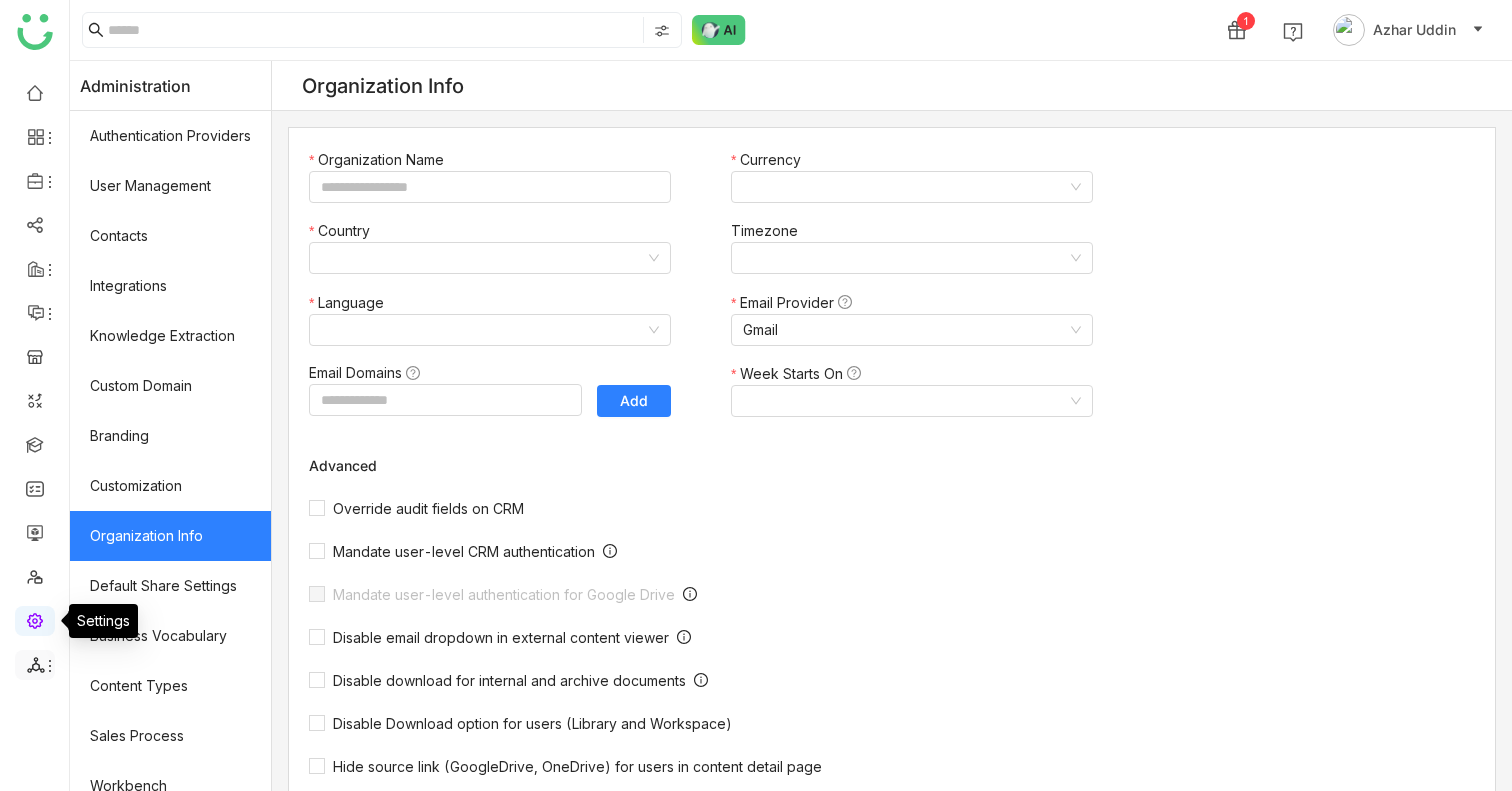 type on "*******" 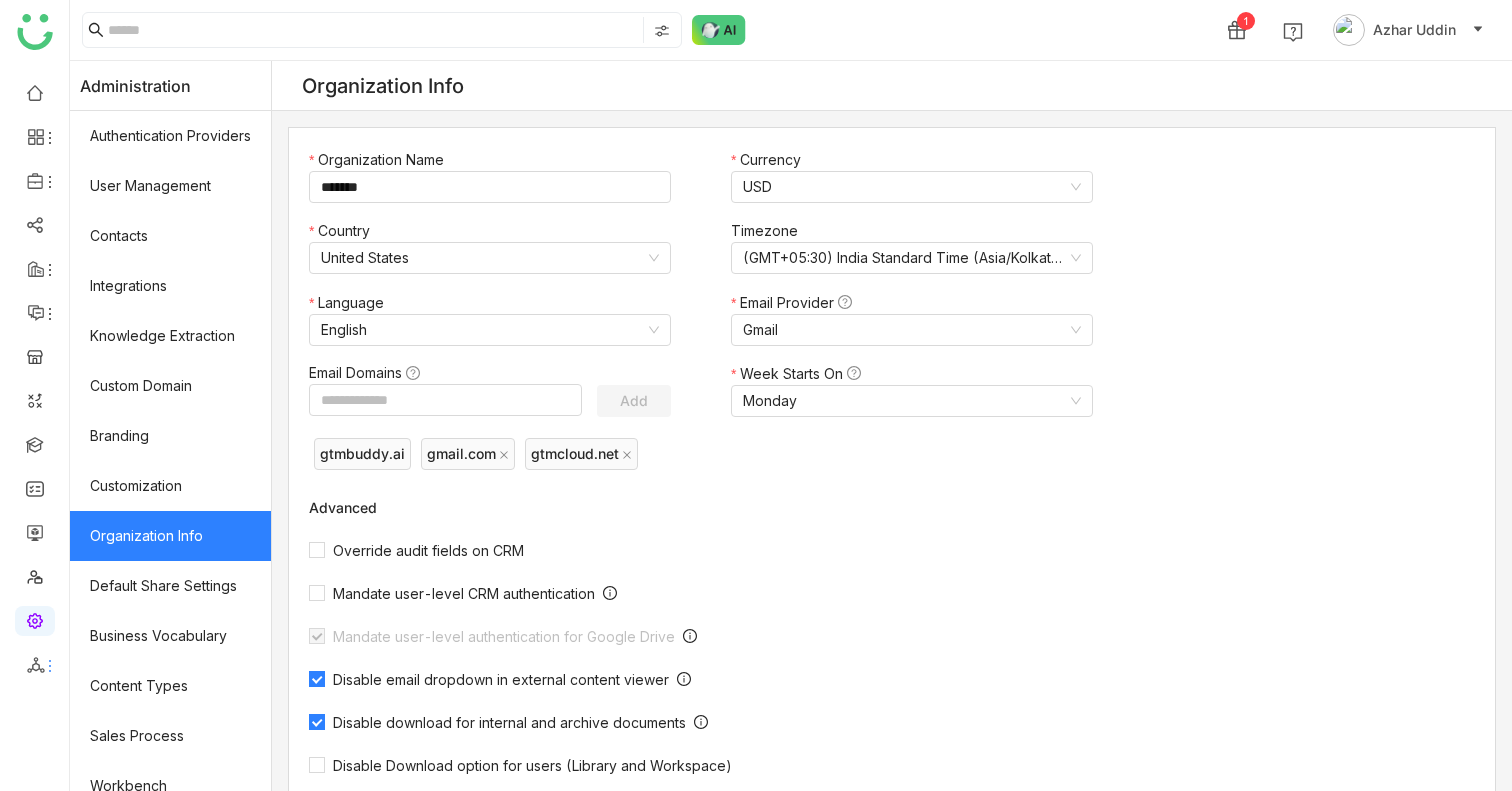 click 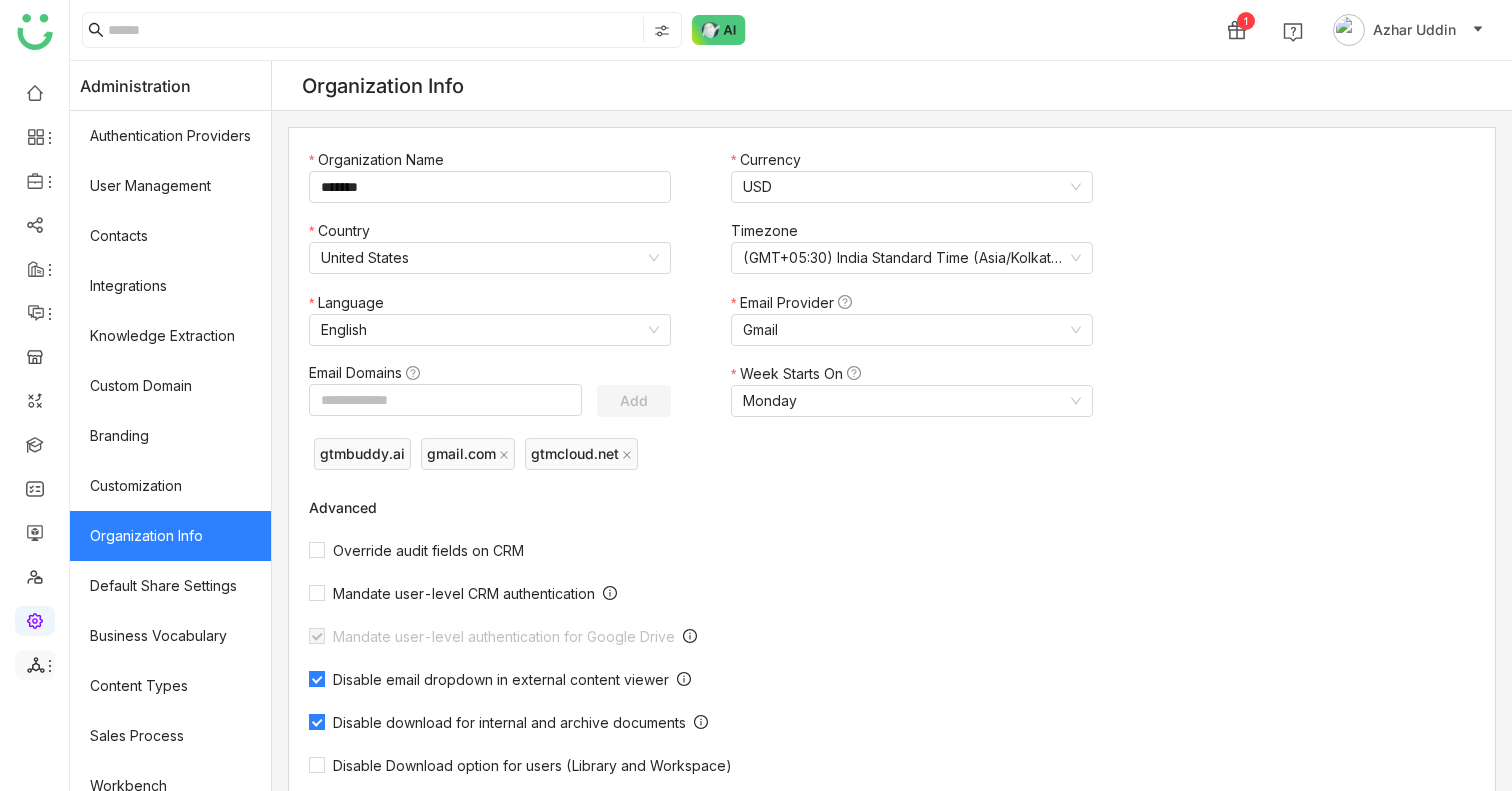 click at bounding box center (35, 665) 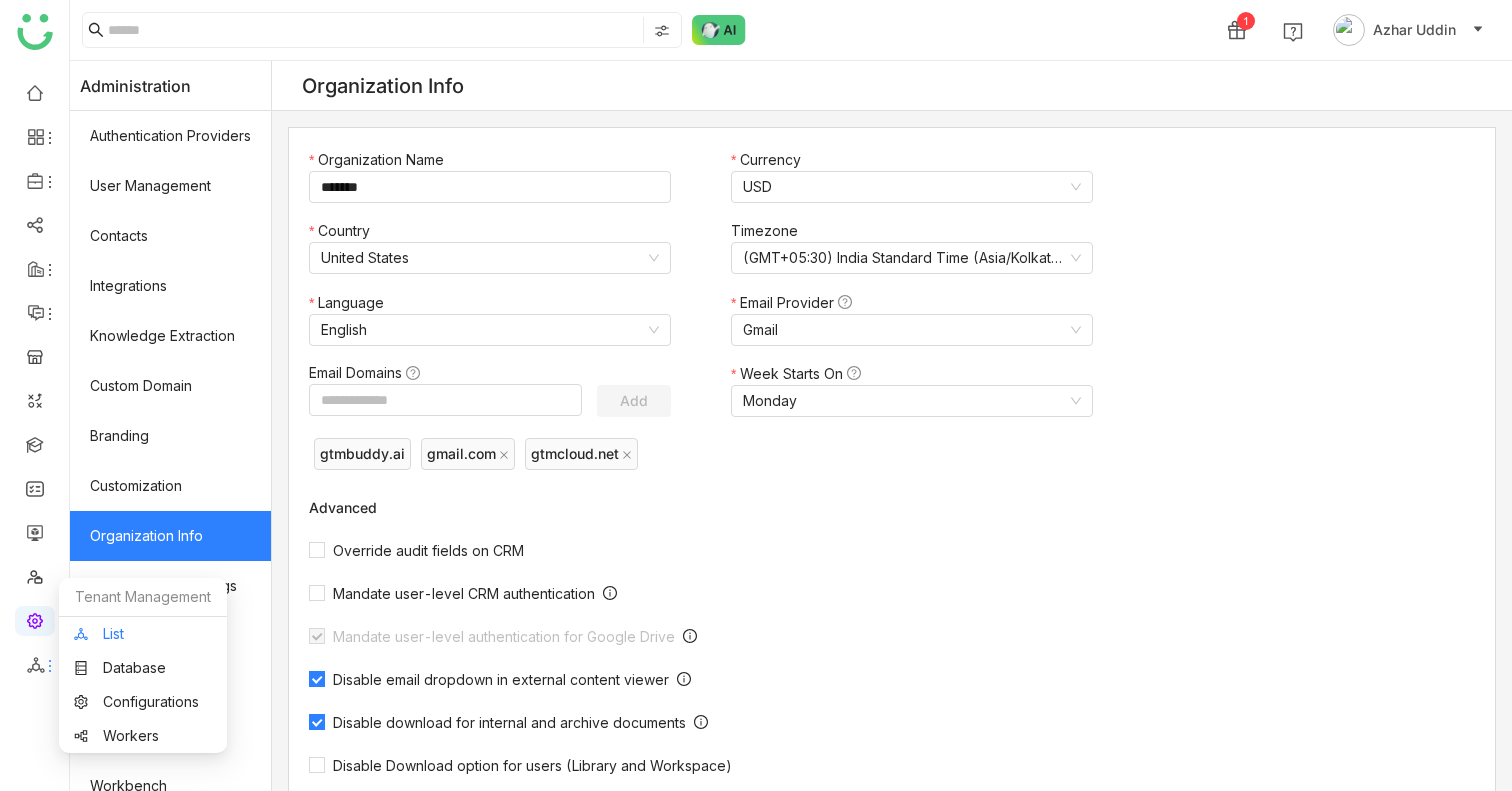 click on "List" at bounding box center (143, 634) 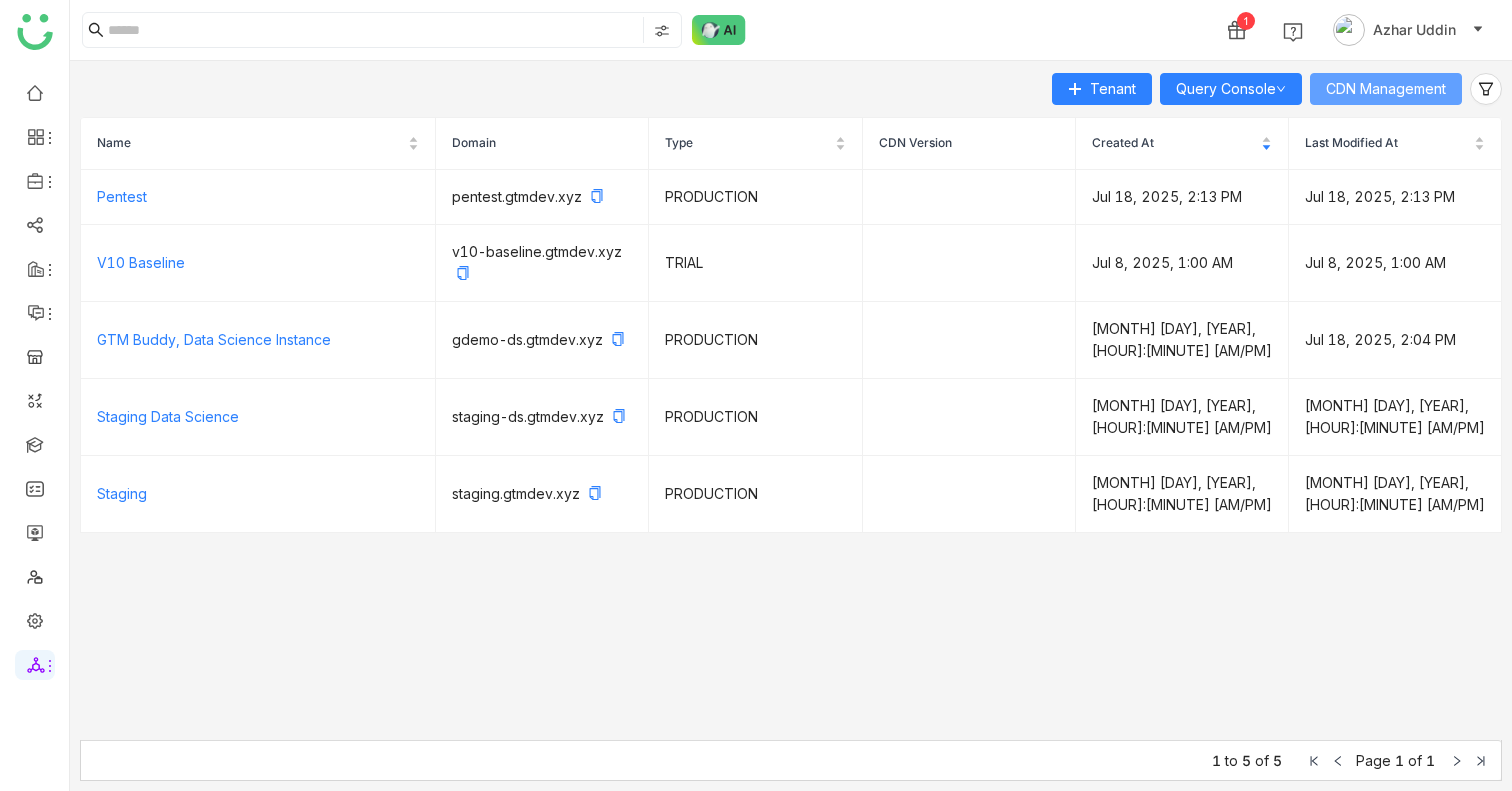 click on "CDN Management" 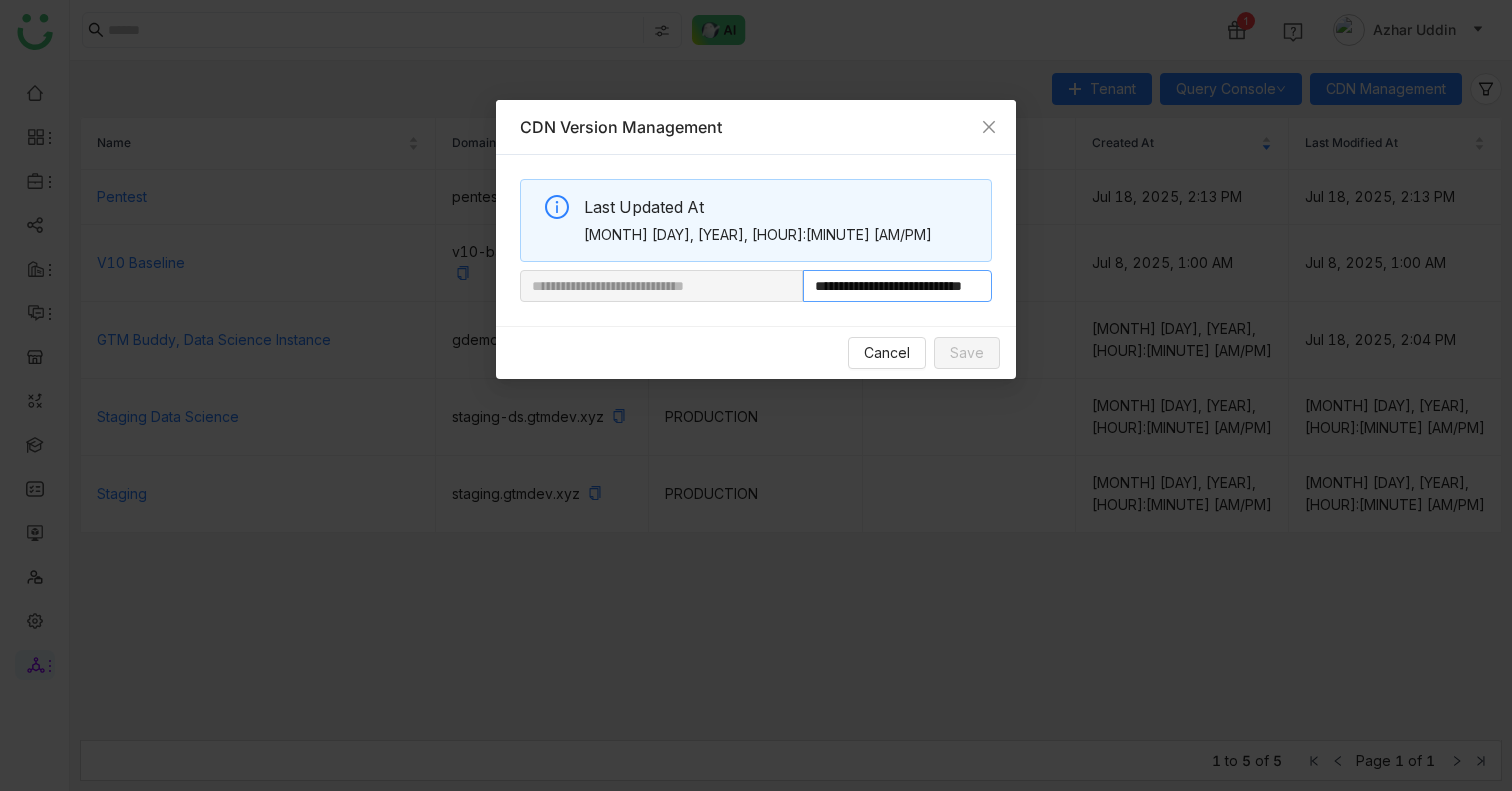 scroll, scrollTop: 0, scrollLeft: 75, axis: horizontal 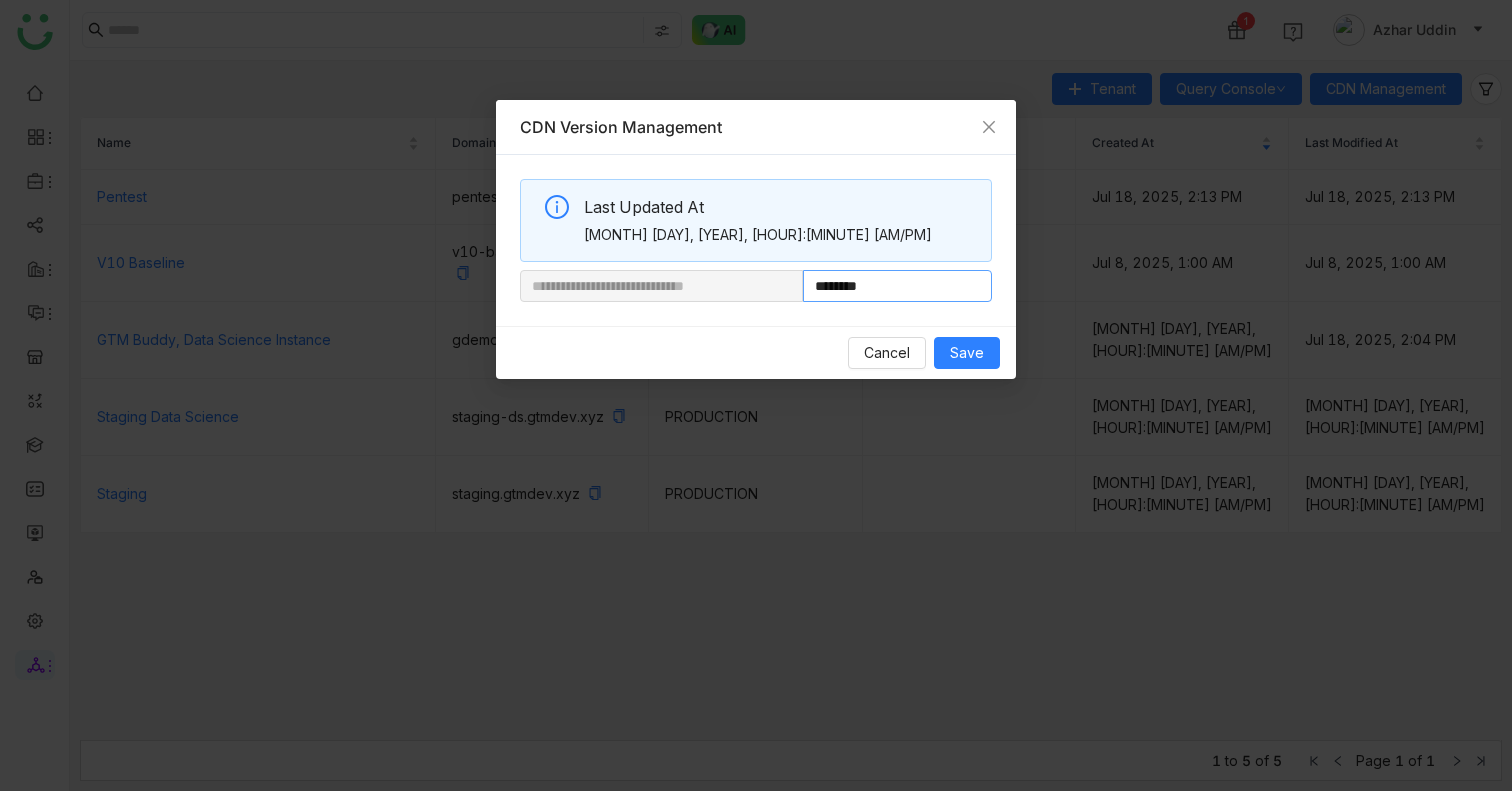 paste on "*****" 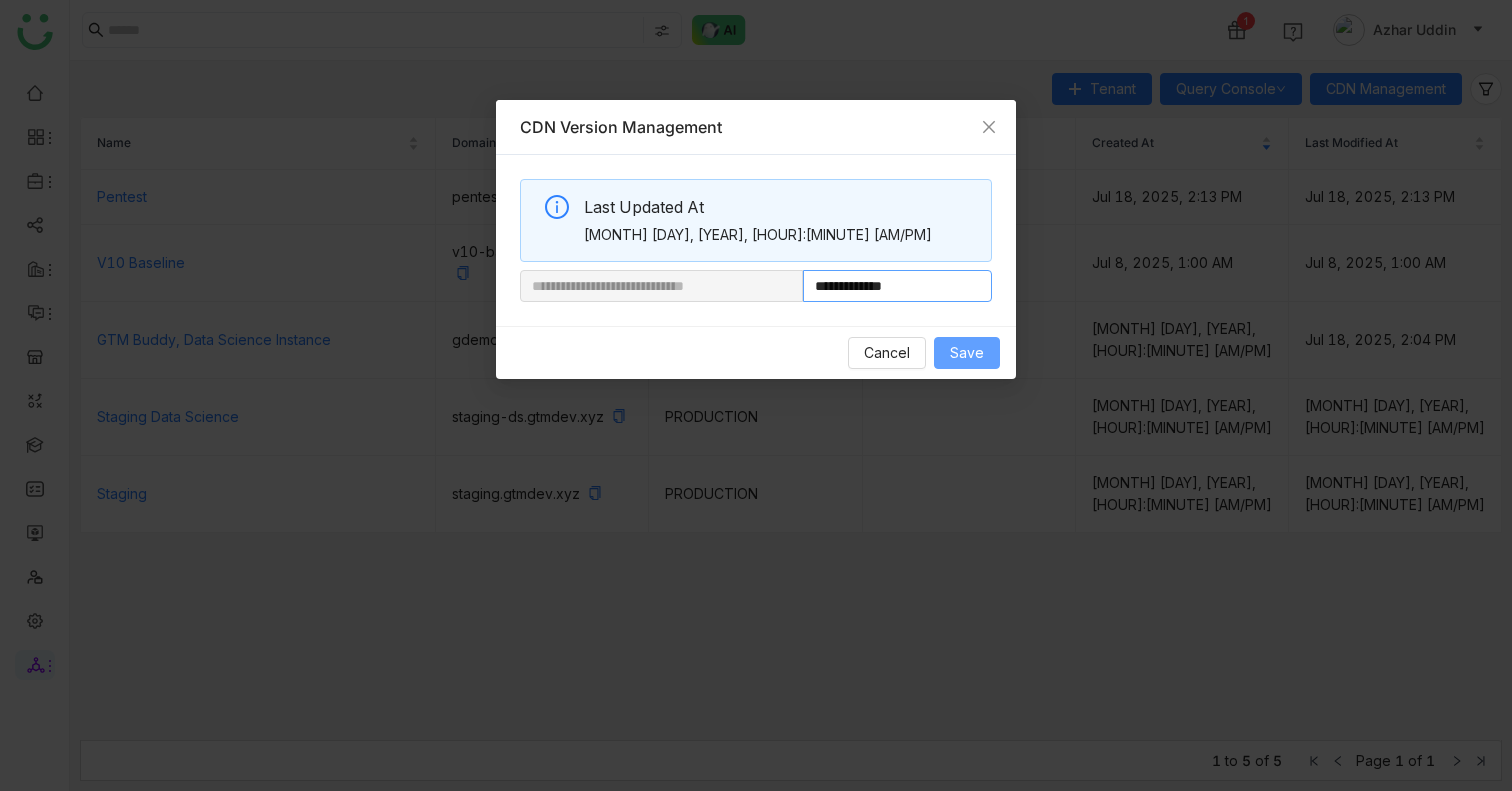 type on "**********" 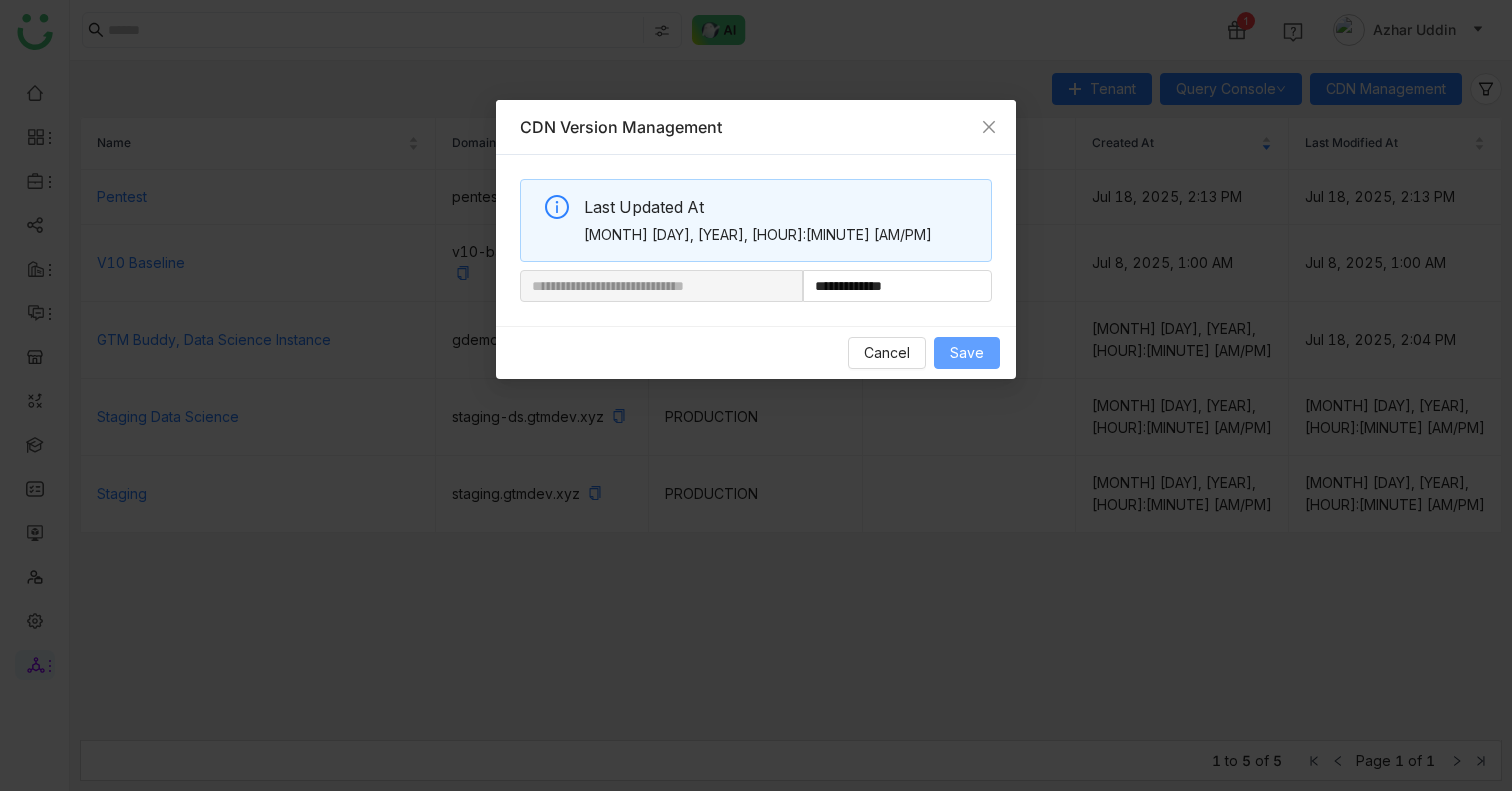 click on "Save" at bounding box center [967, 353] 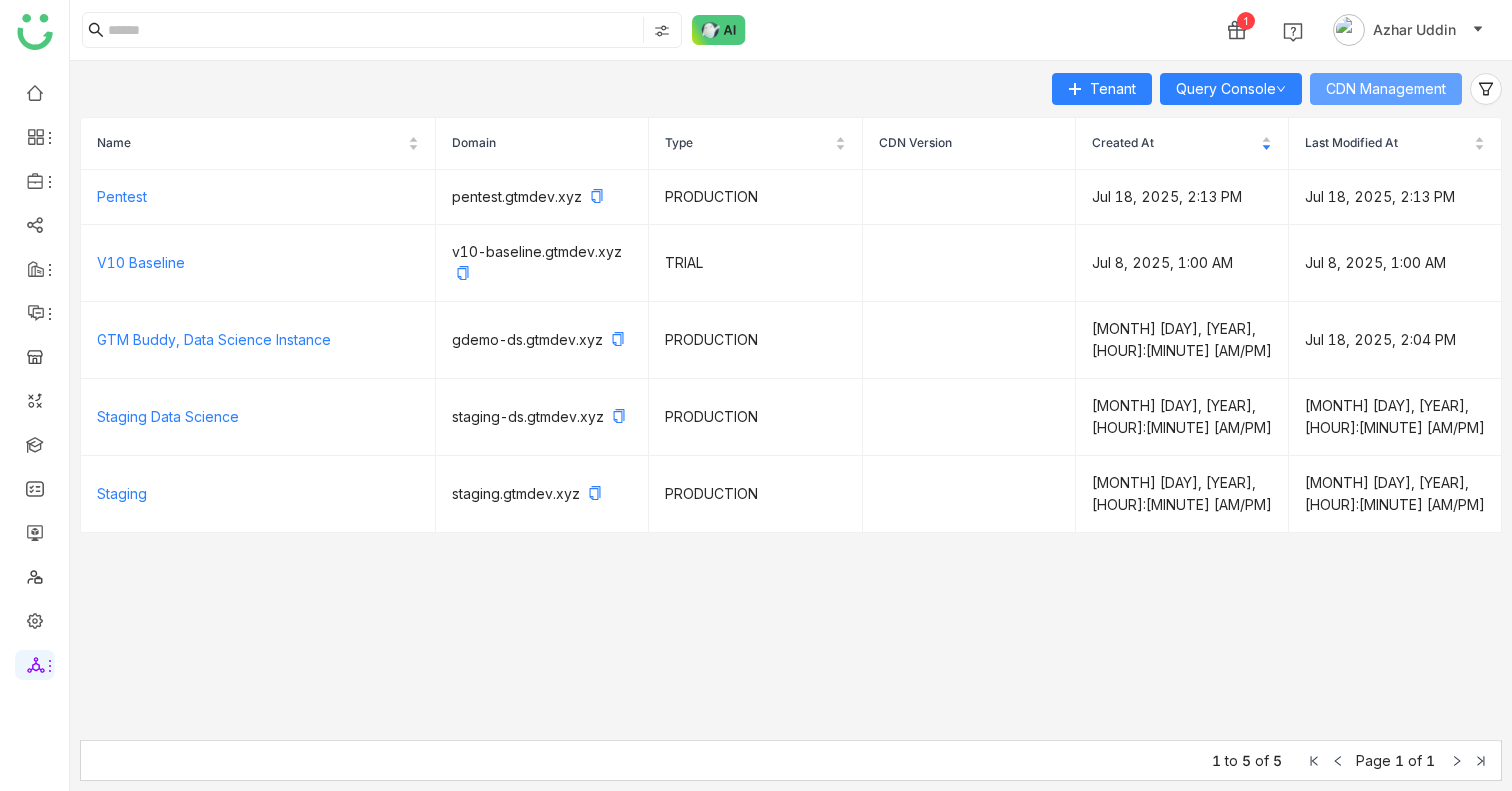 type 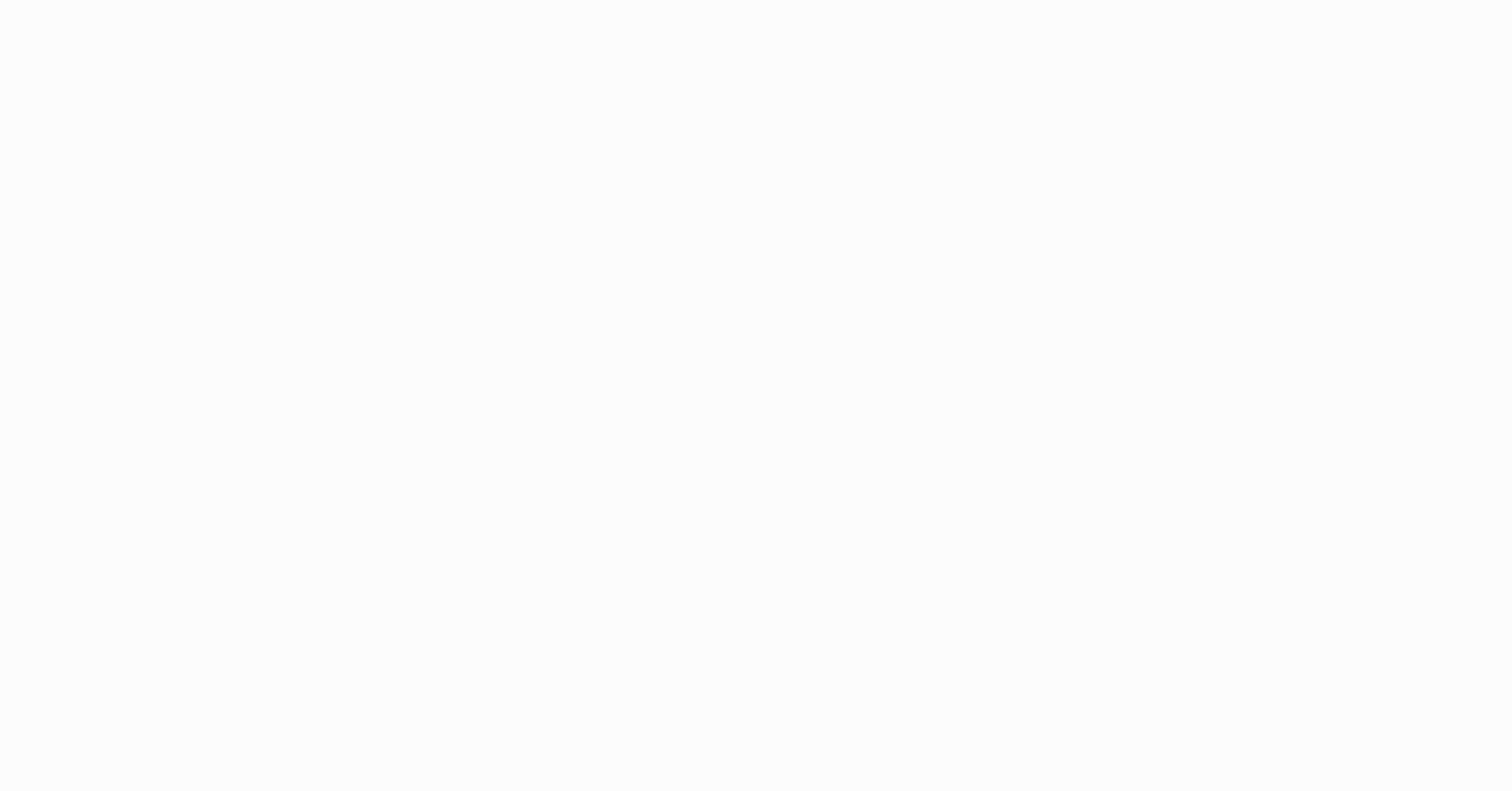 scroll, scrollTop: 0, scrollLeft: 0, axis: both 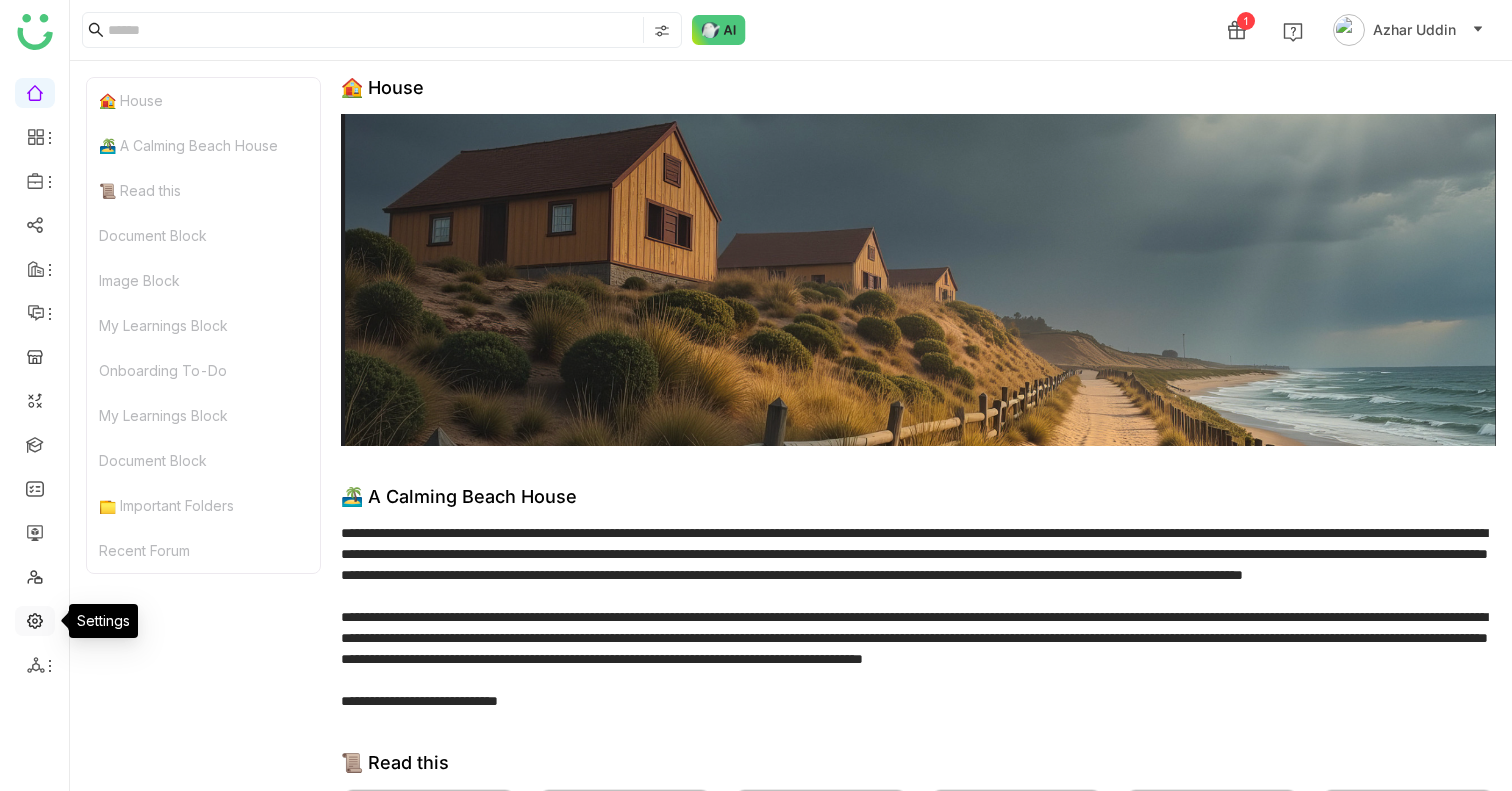 click at bounding box center [35, 619] 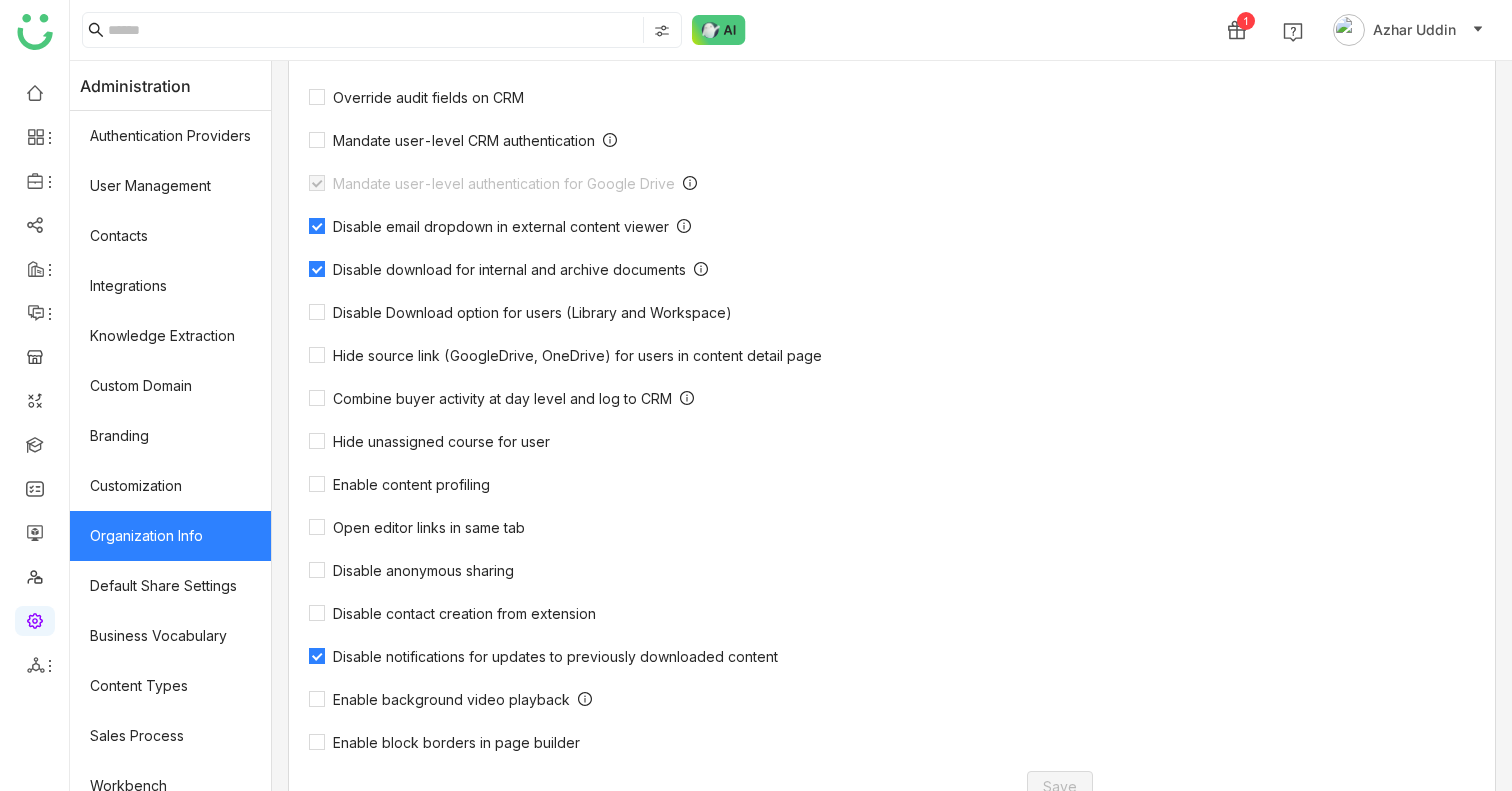scroll, scrollTop: 525, scrollLeft: 0, axis: vertical 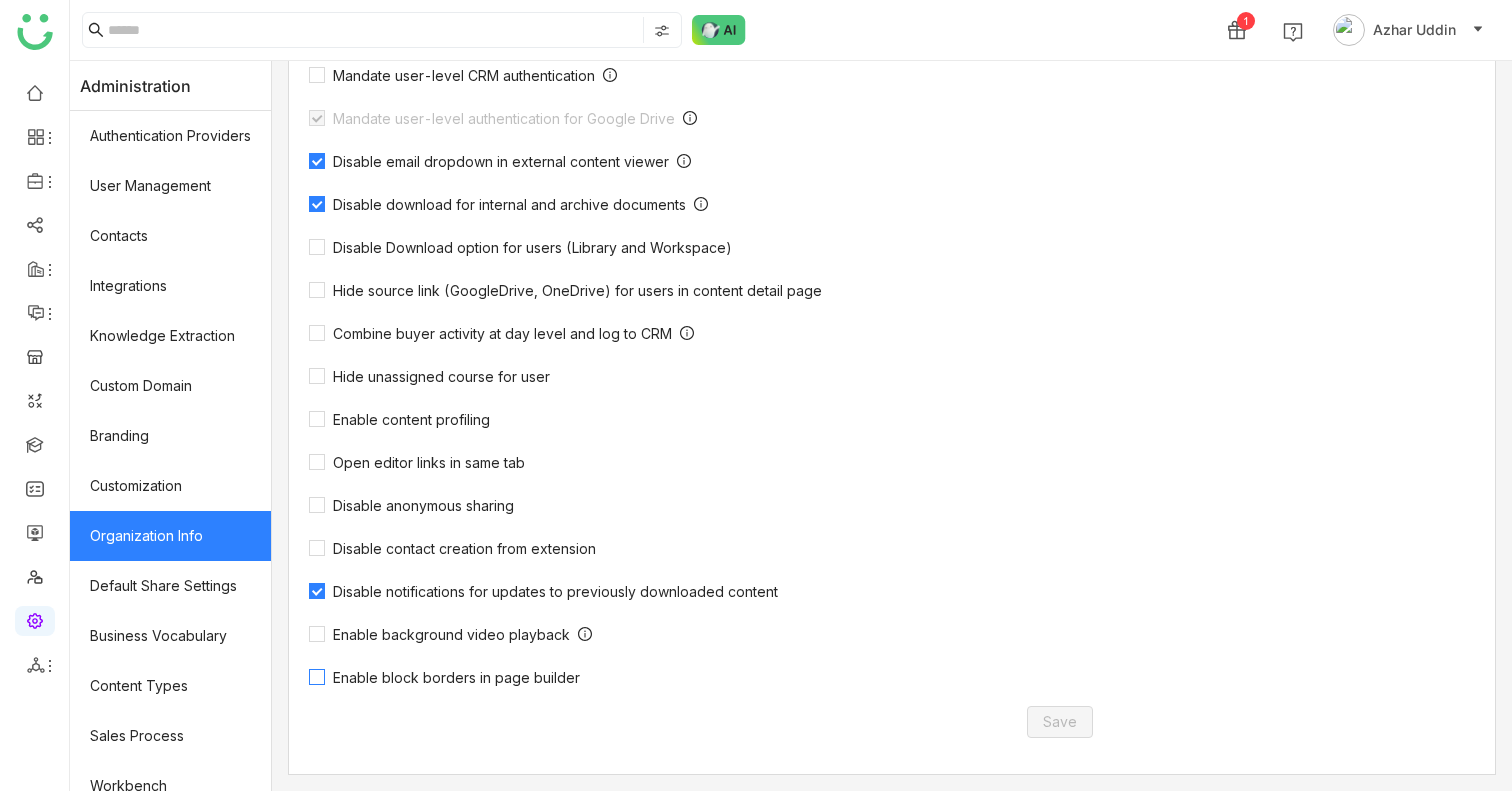 click on "Enable block borders in page builder" 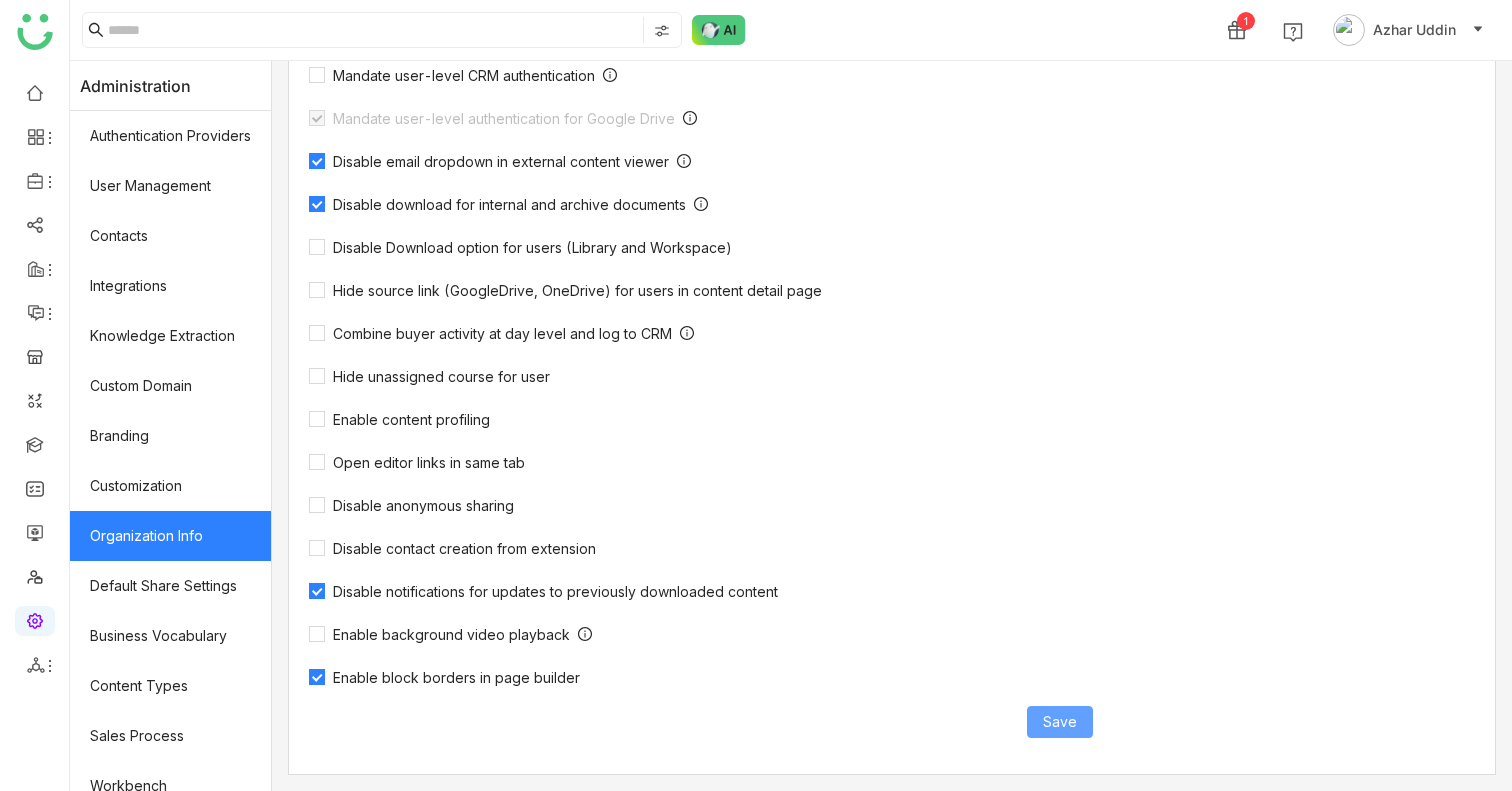 click on "Save" 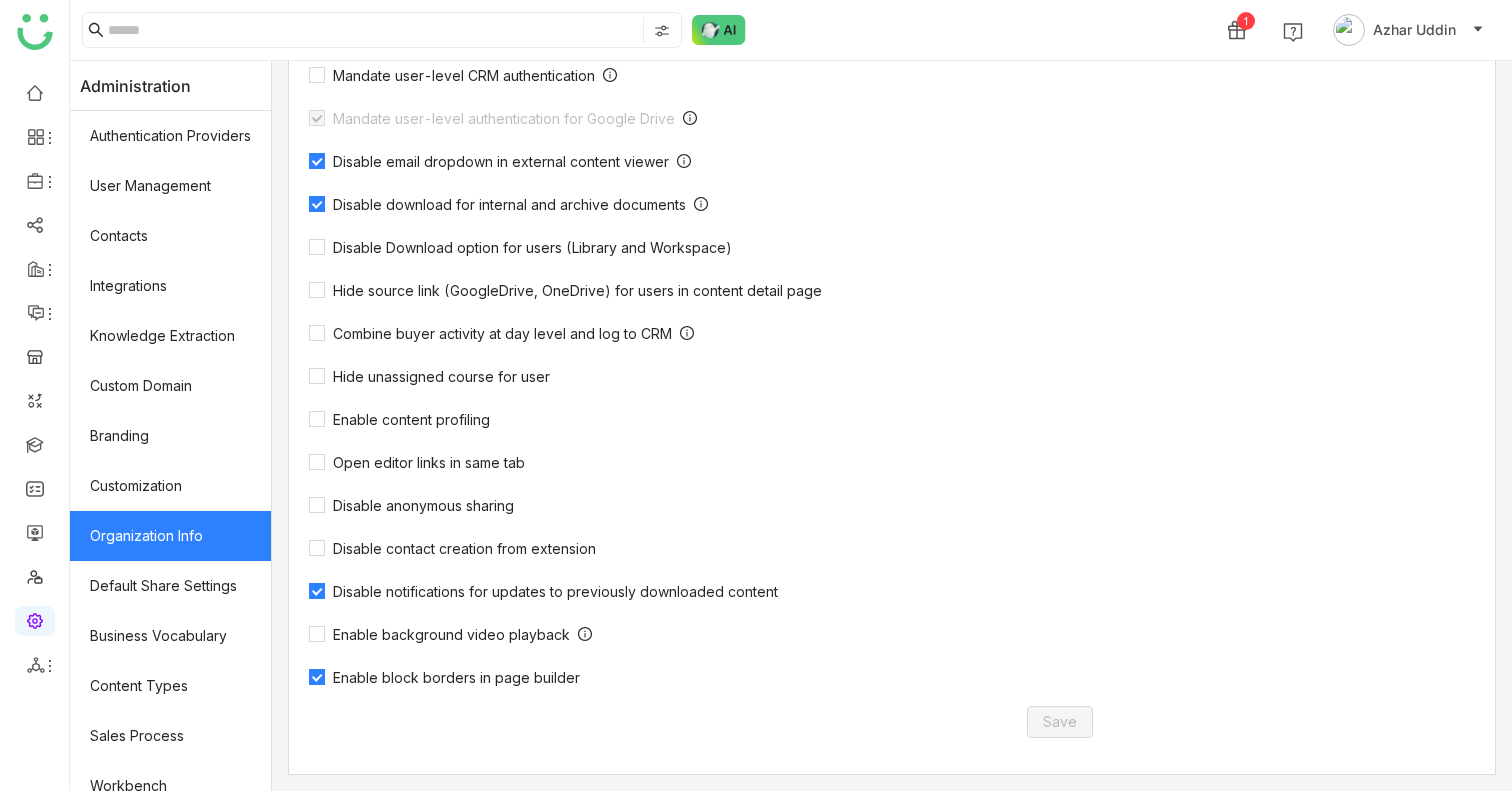 click 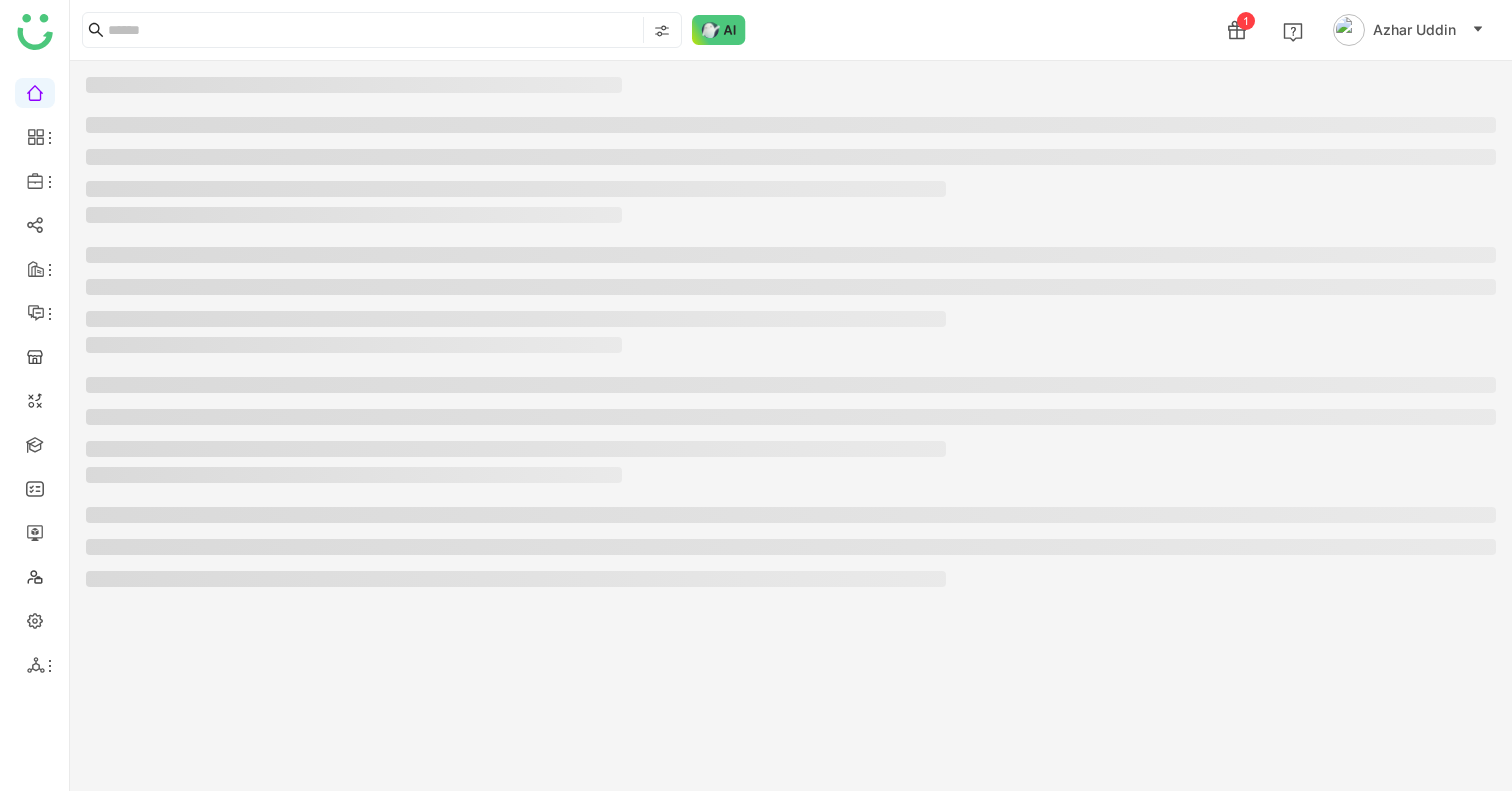 click at bounding box center (35, 91) 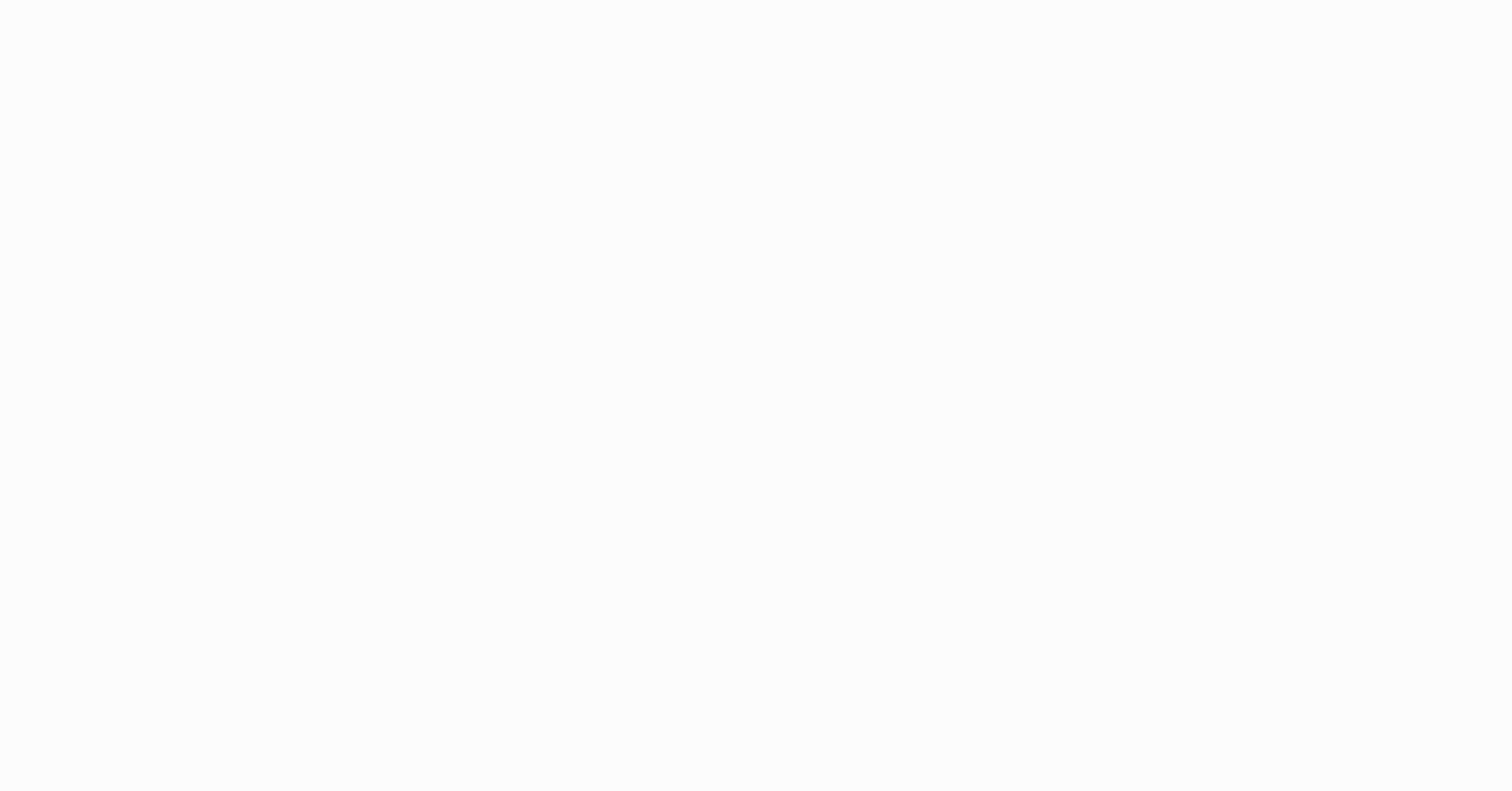 scroll, scrollTop: 0, scrollLeft: 0, axis: both 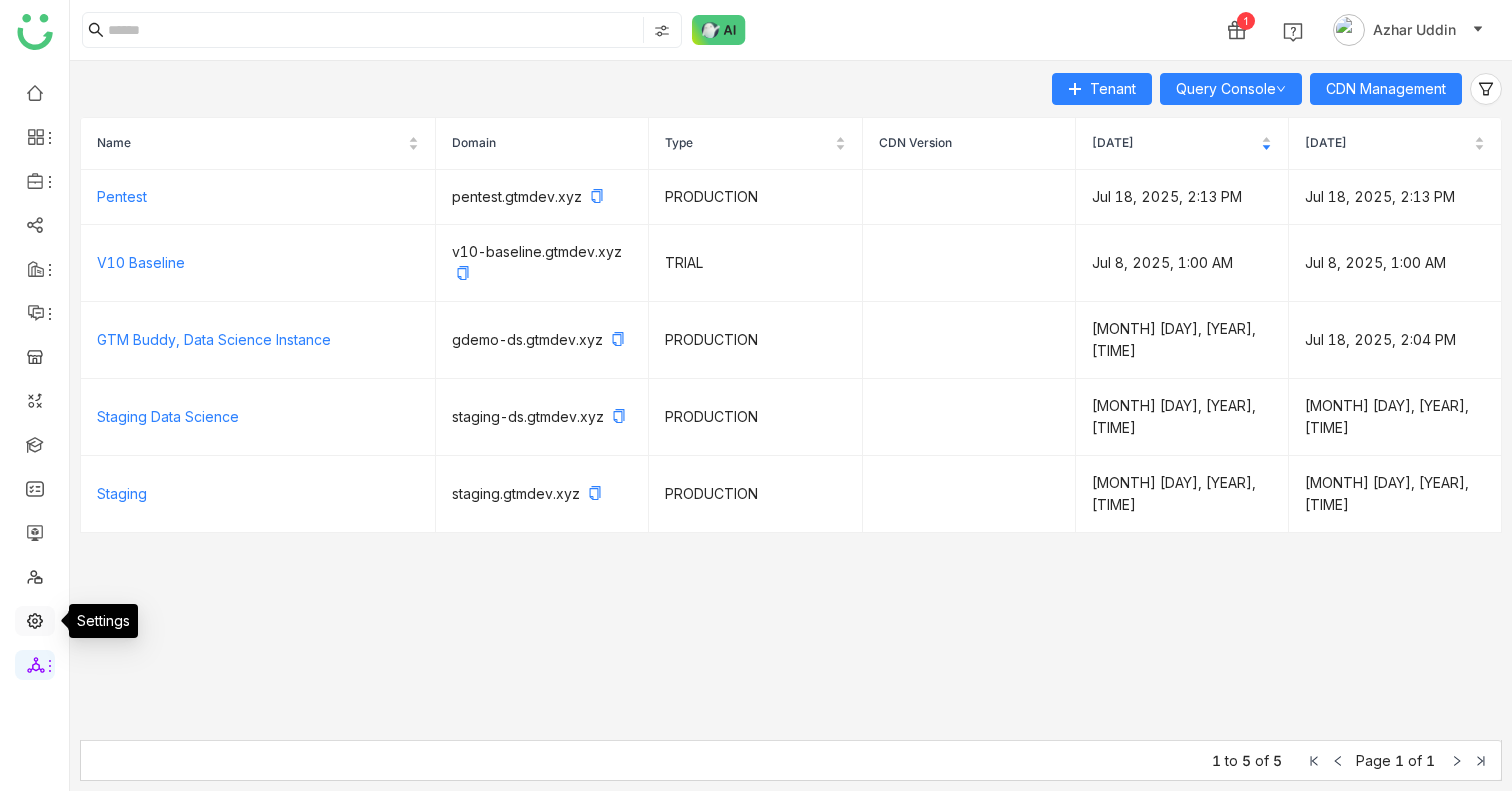 click at bounding box center [35, 619] 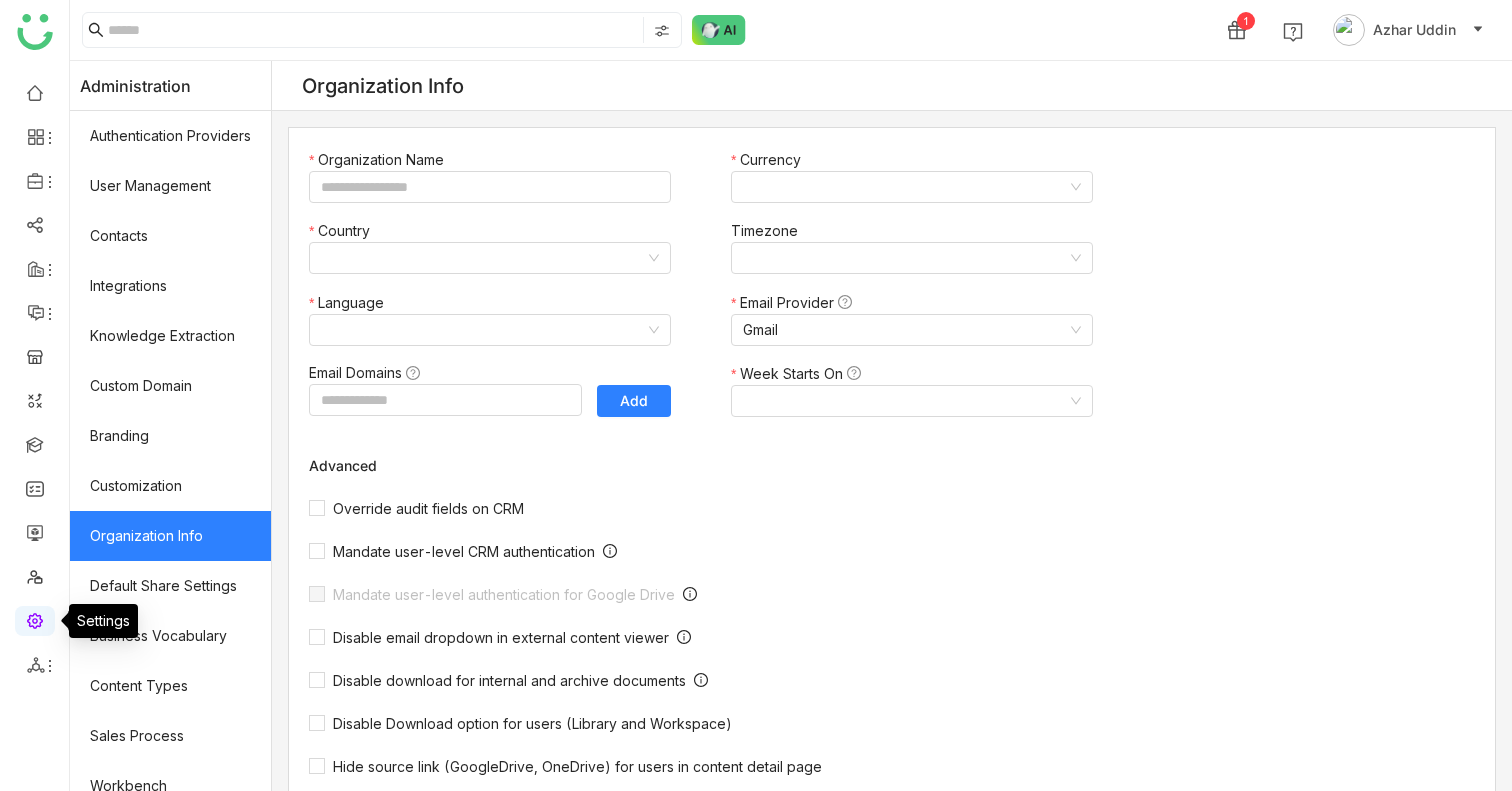 type on "*******" 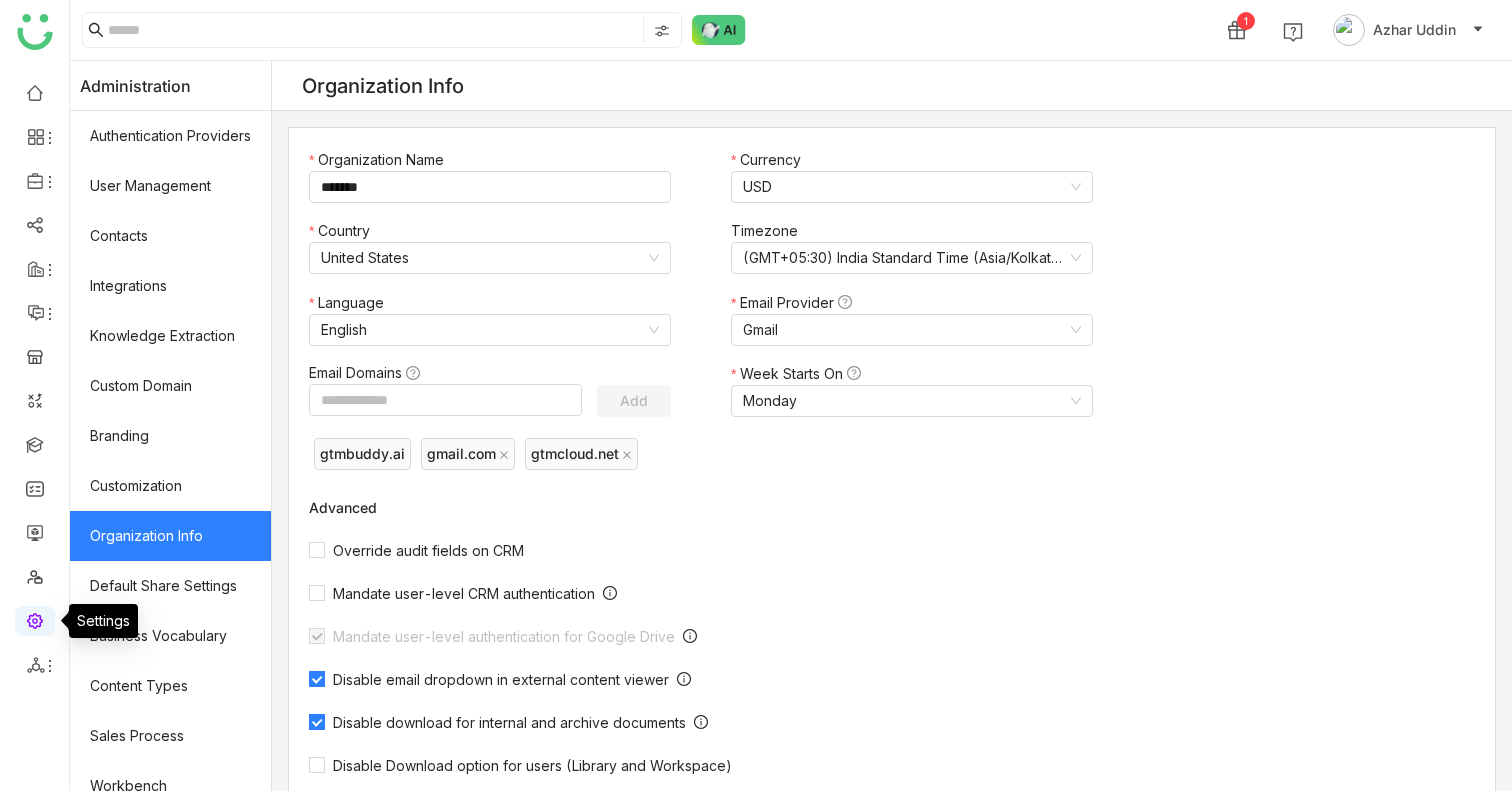 scroll, scrollTop: 525, scrollLeft: 0, axis: vertical 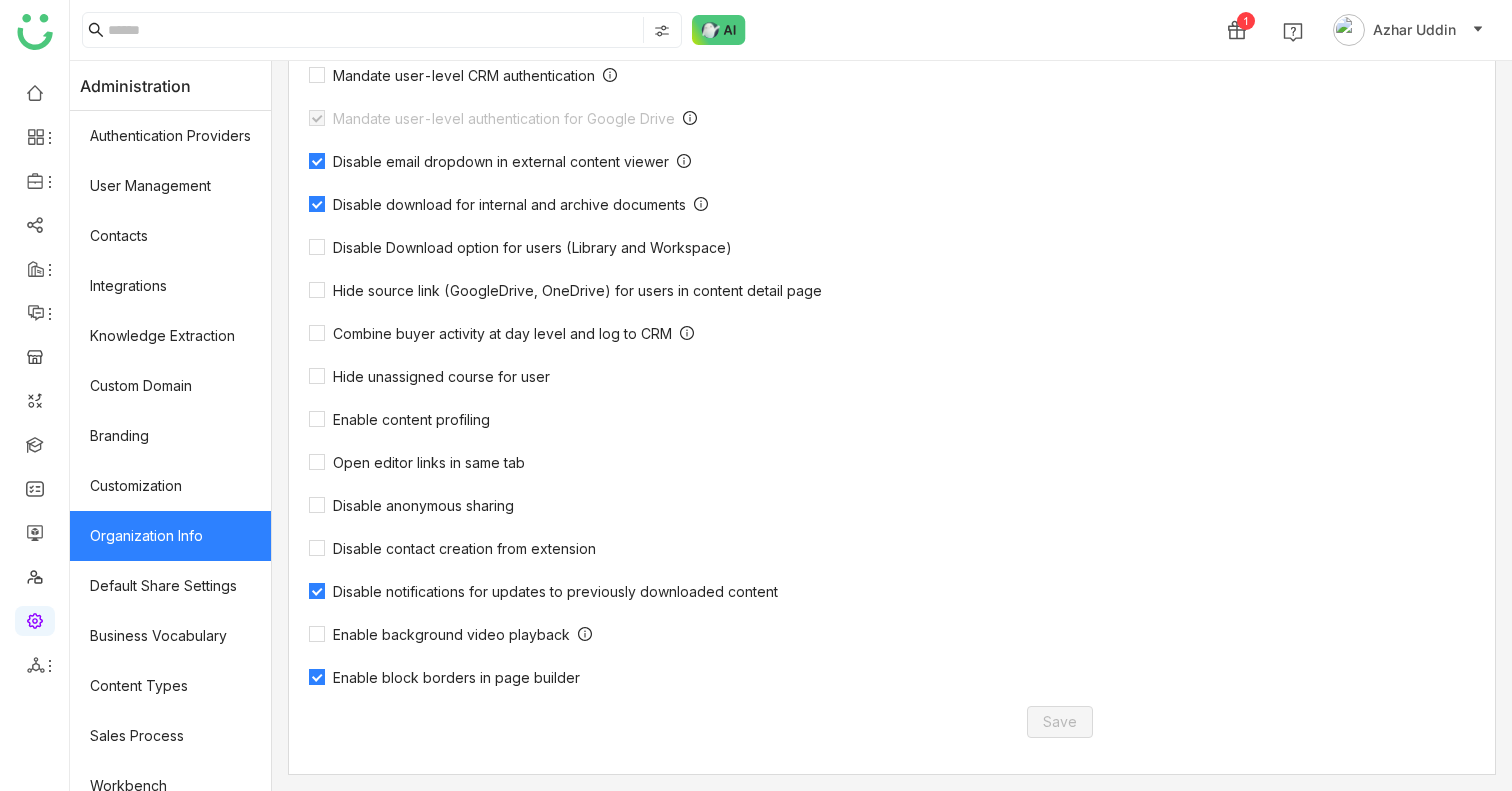 click on "Enable block borders in page builder" 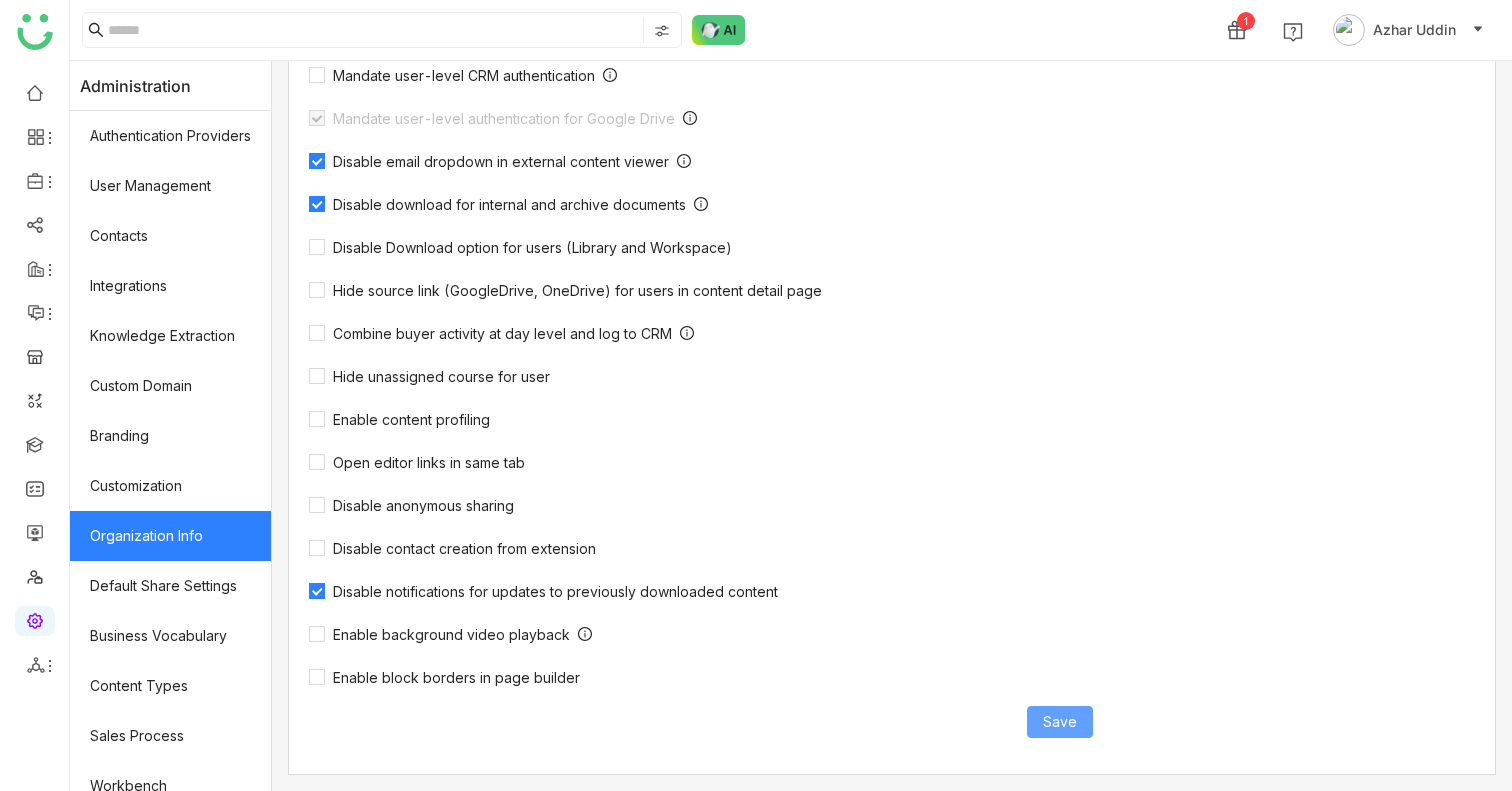 click on "Save" 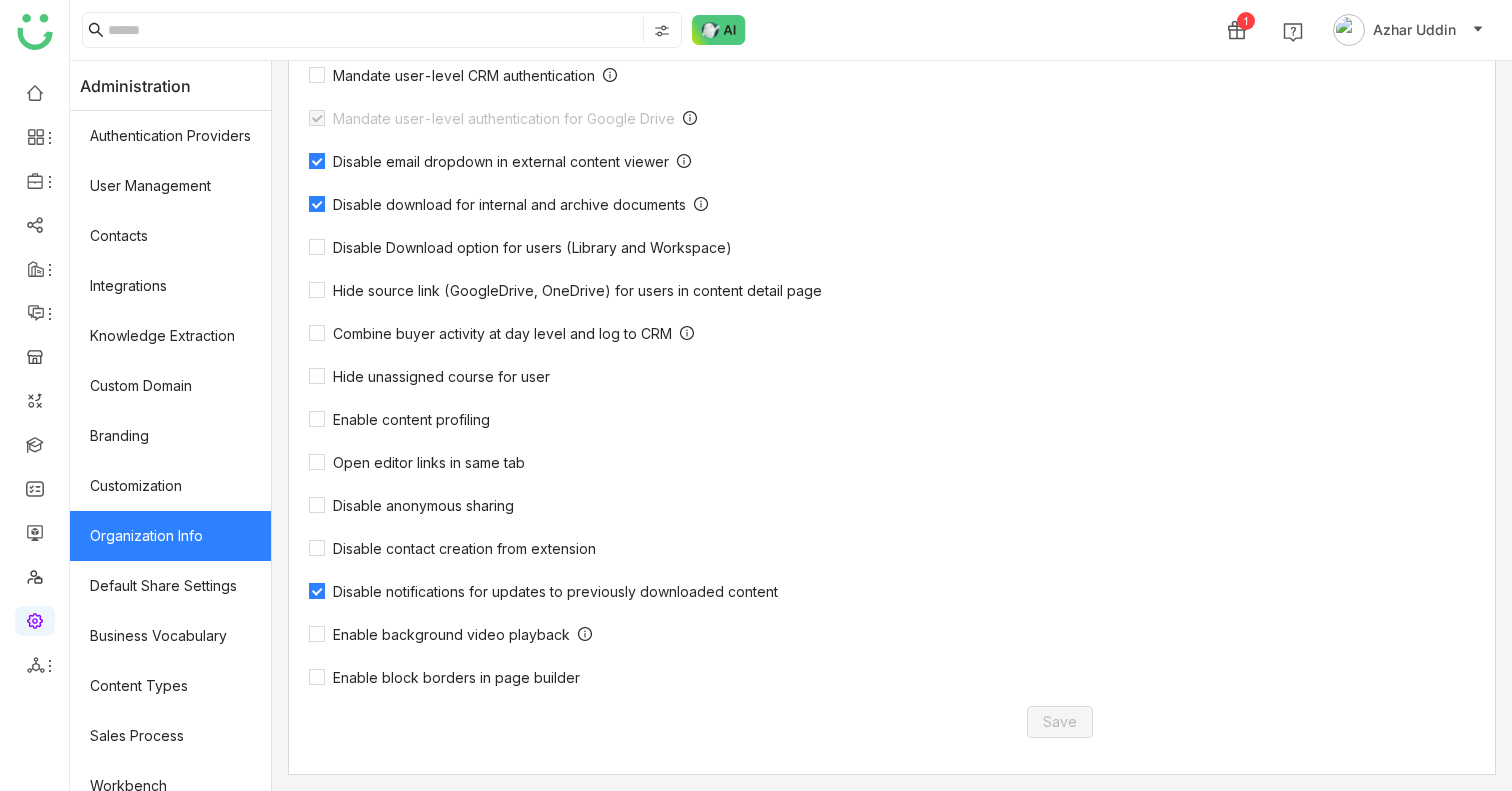 click on "Organization Name ******* Currency  USD  Country  United States  Timezone  (GMT+05:30) India Standard Time (Asia/Kolkata)  Language  English  Email Provider  Gmail  Email Domains  Add  Week Starts On  Monday   gtmbuddy.ai   gmail.com   gtmcloud.net  Advanced  Override audit fields on CRM   Mandate user-level CRM authentication   Mandate user-level authentication for Google Drive   Disable email dropdown in external content viewer   Disable download for internal and archive documents   Disable Download option for users (Library and Workspace)   Hide source link (GoogleDrive, OneDrive) for users in content detail page   Combine buyer activity at day level and log to CRM   Hide unassigned course for user   Enable content profiling   Open editor links in same tab   Disable anonymous sharing   Disable contact creation from extension   Disable notifications for updates to previously downloaded content   Enable background video playback   Enable block borders in page builder   Save" 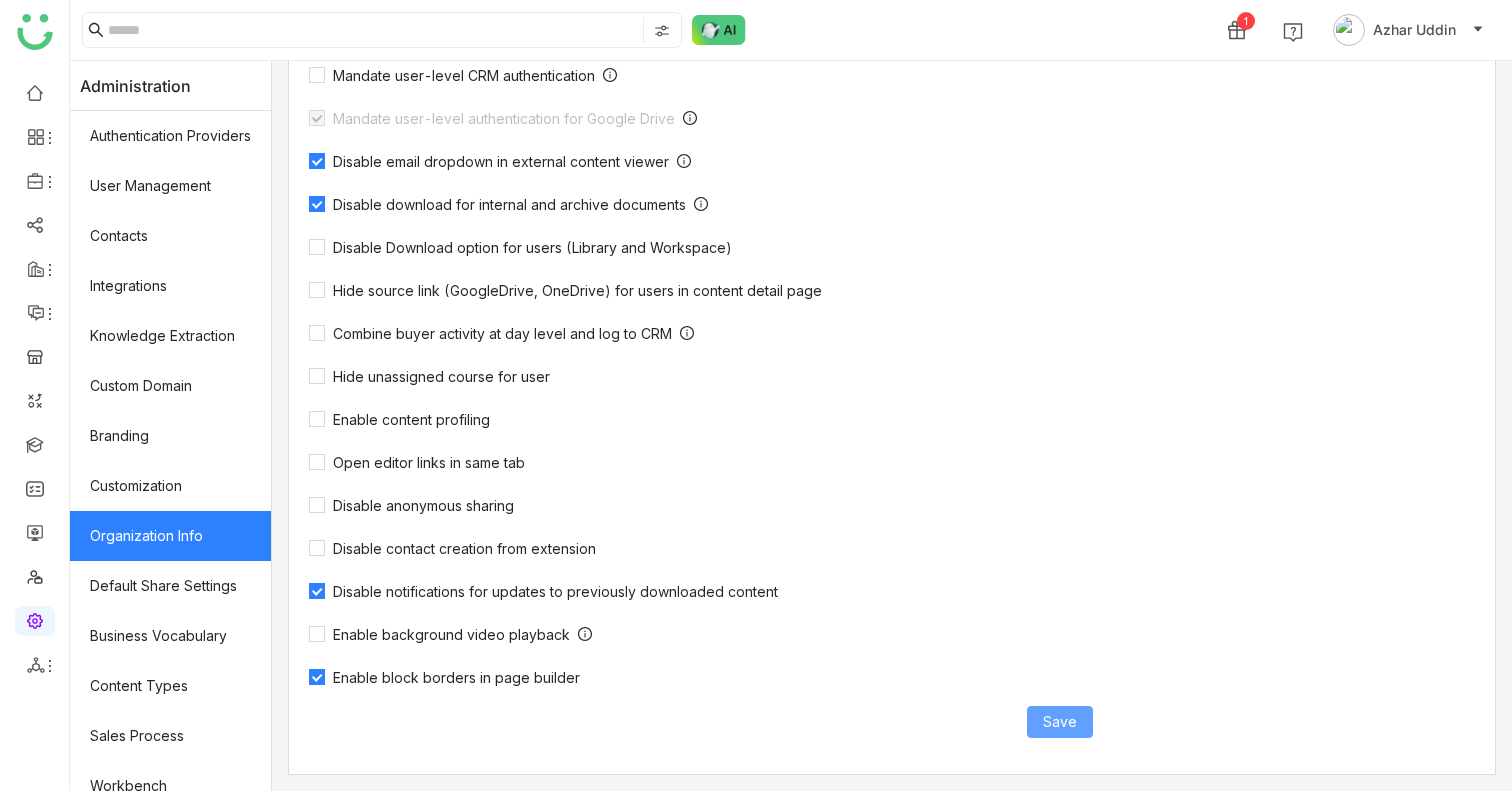 click on "Save" 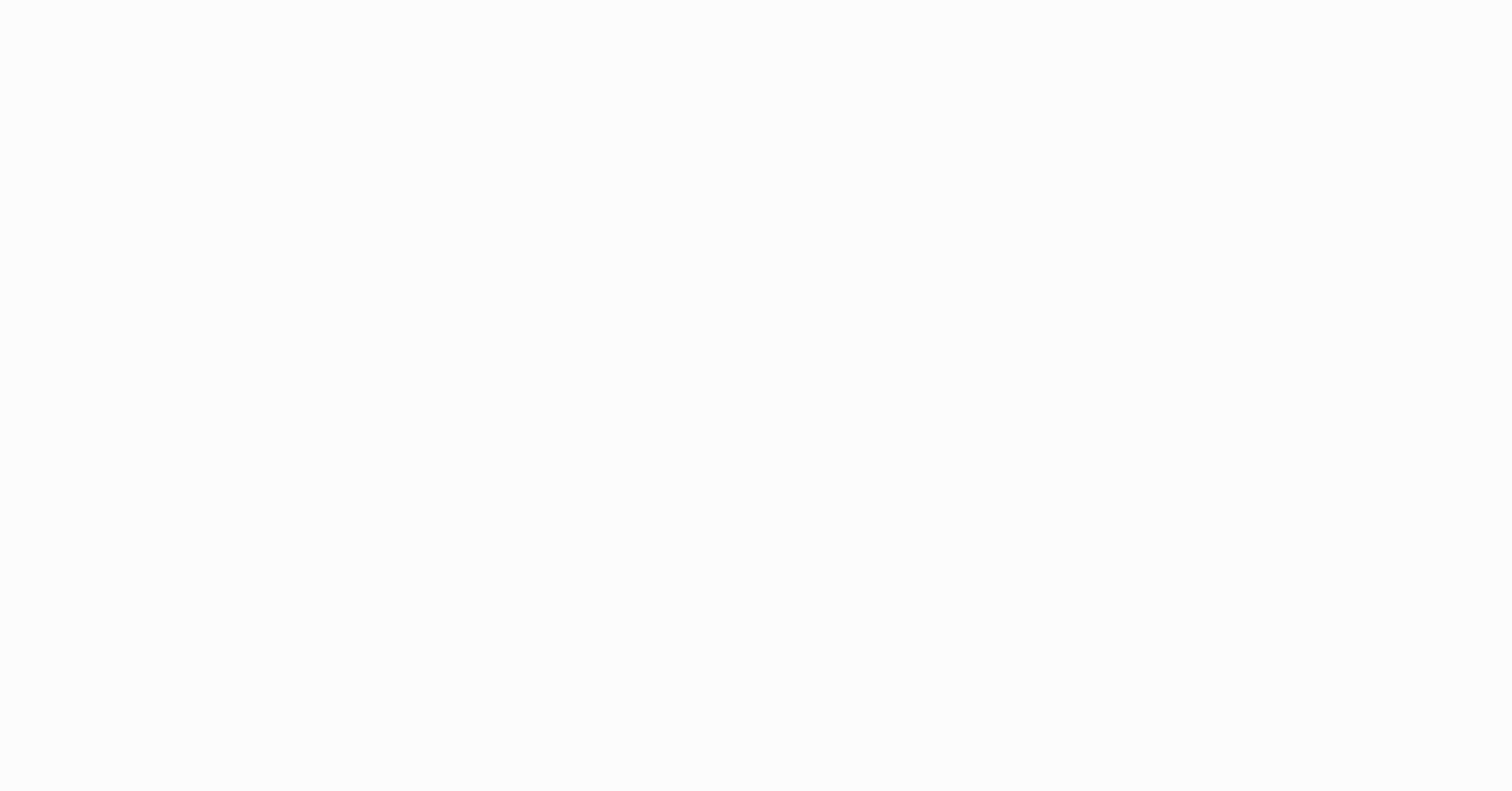 scroll, scrollTop: 0, scrollLeft: 0, axis: both 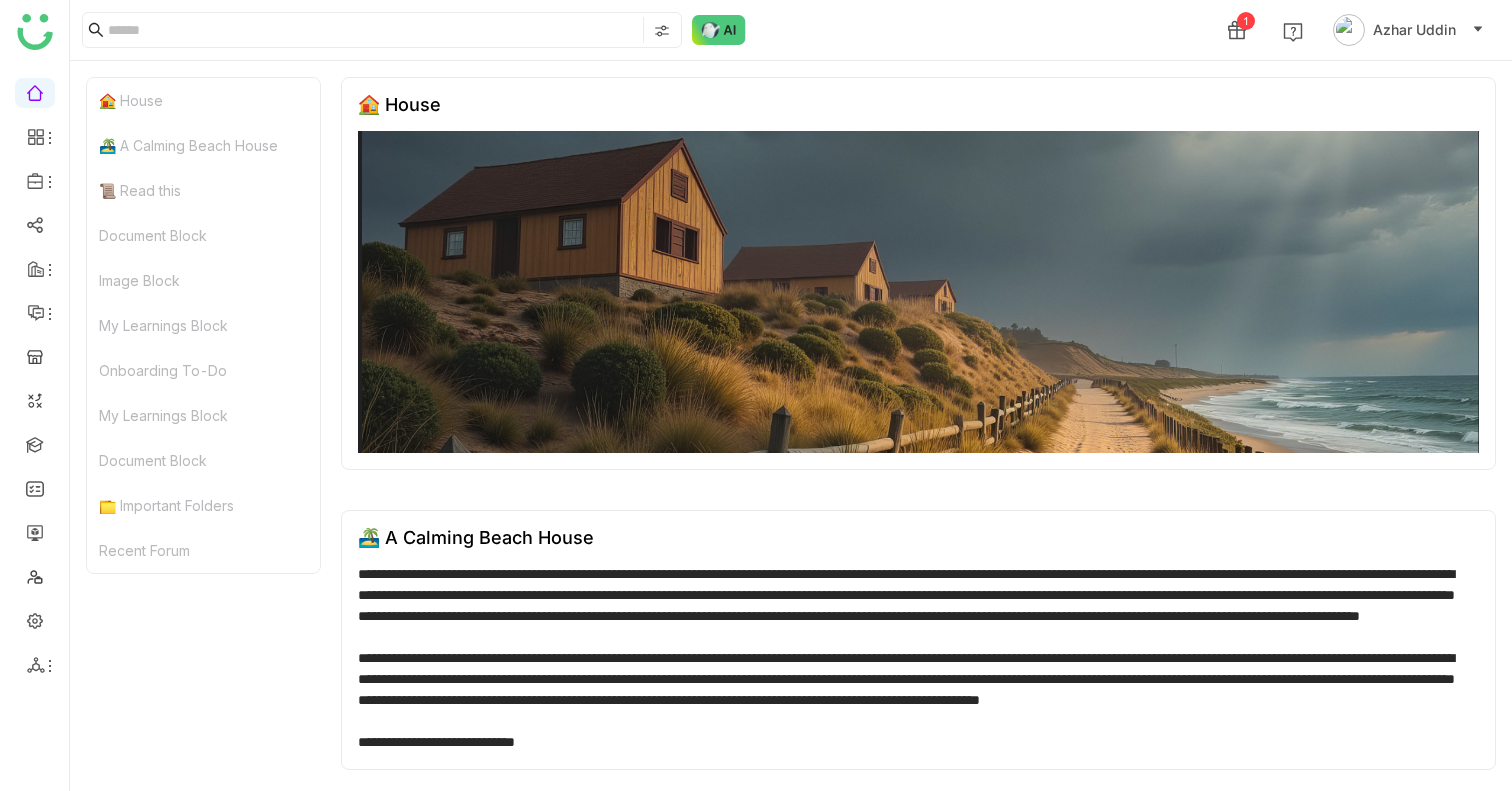 click on "**********" 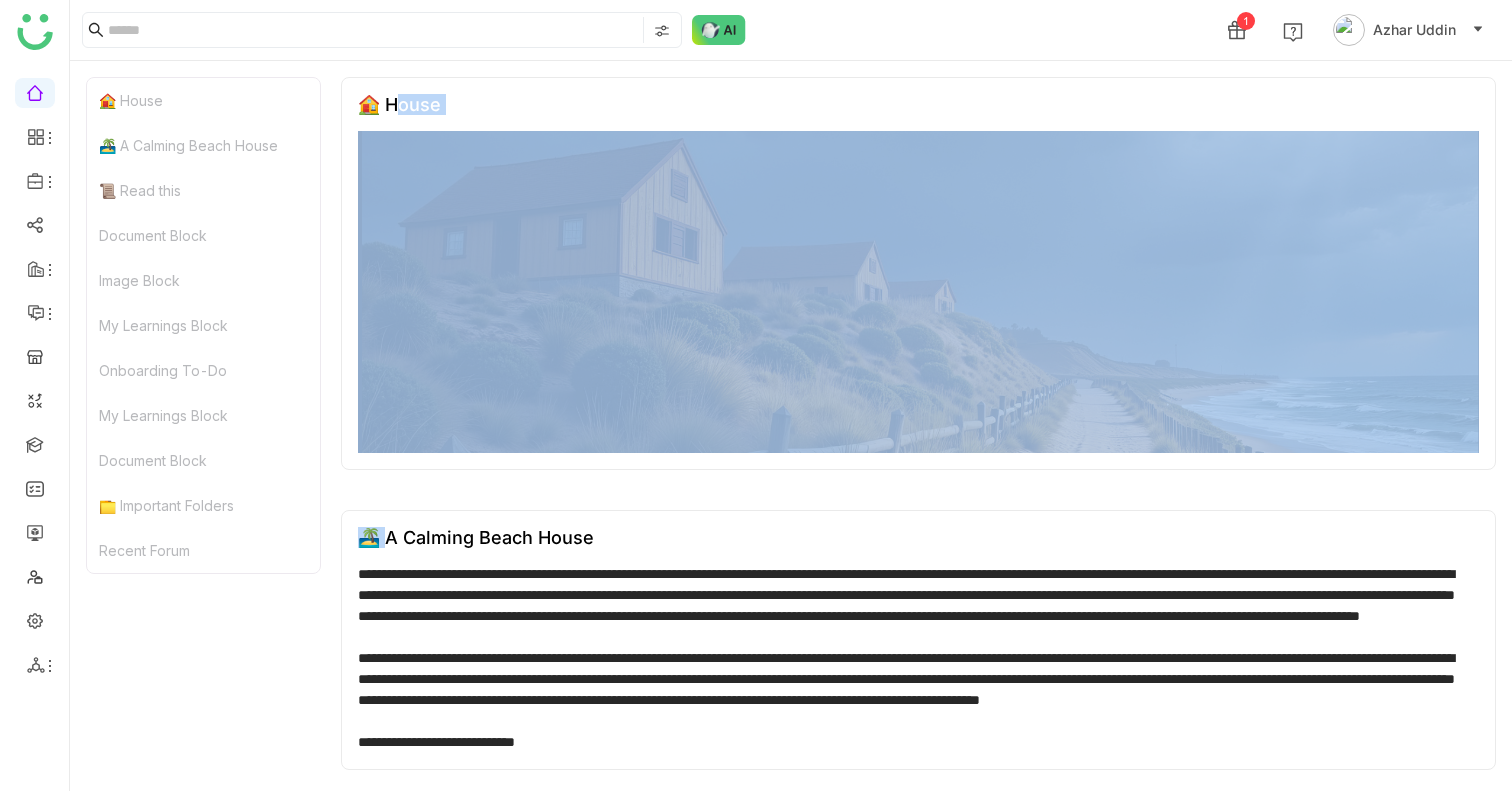 click on "**********" 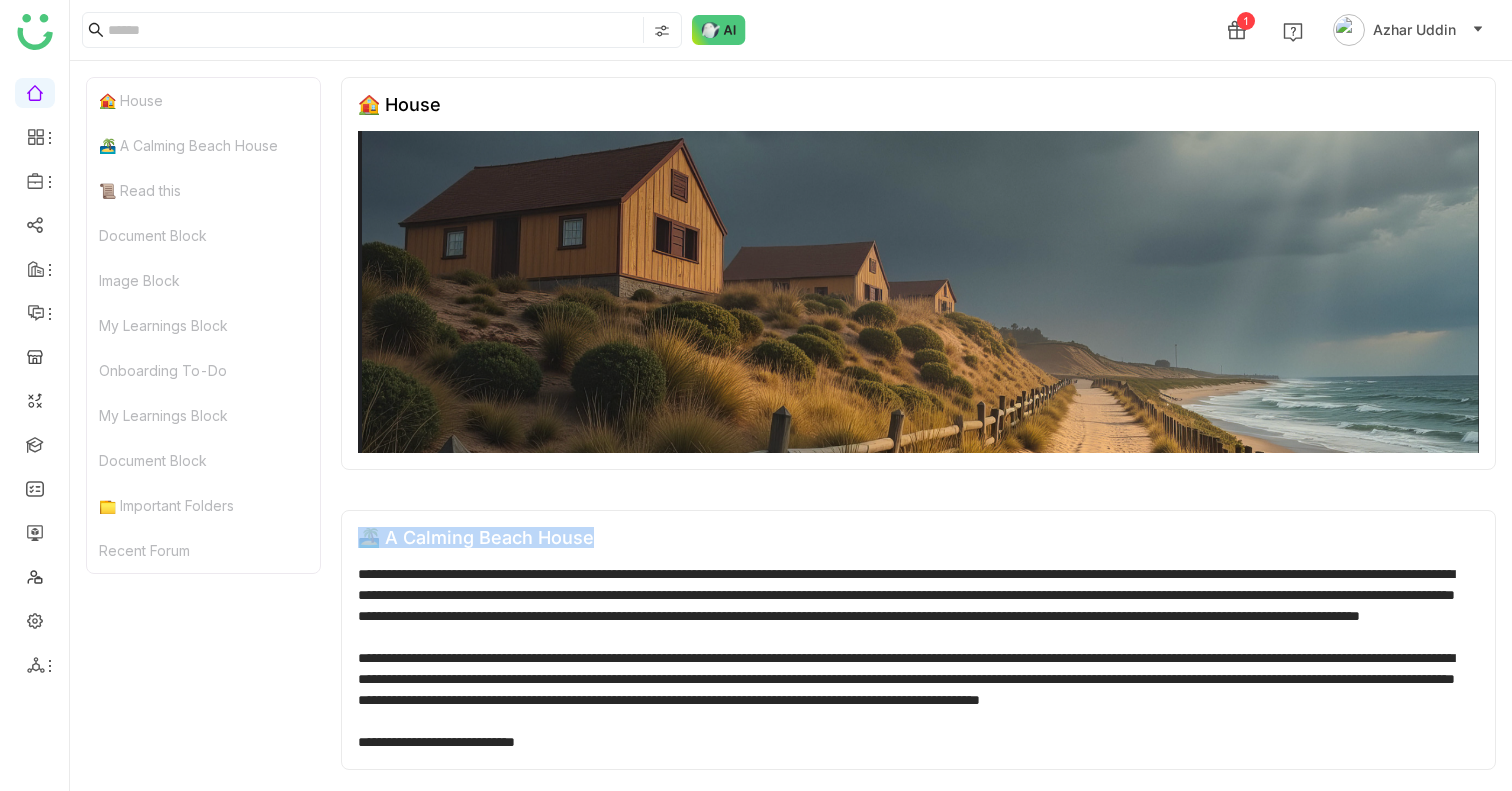 click on "**********" 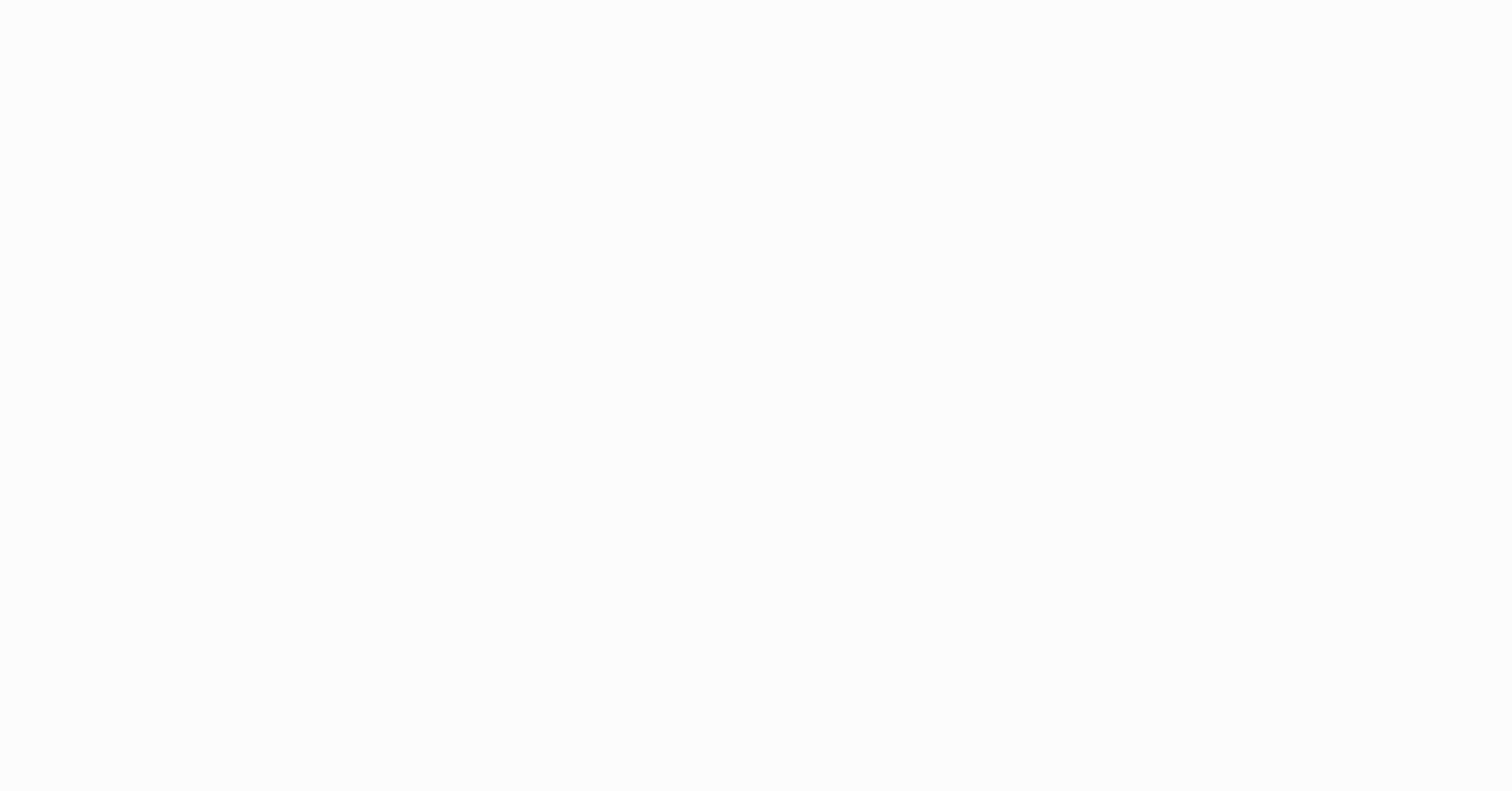scroll, scrollTop: 0, scrollLeft: 0, axis: both 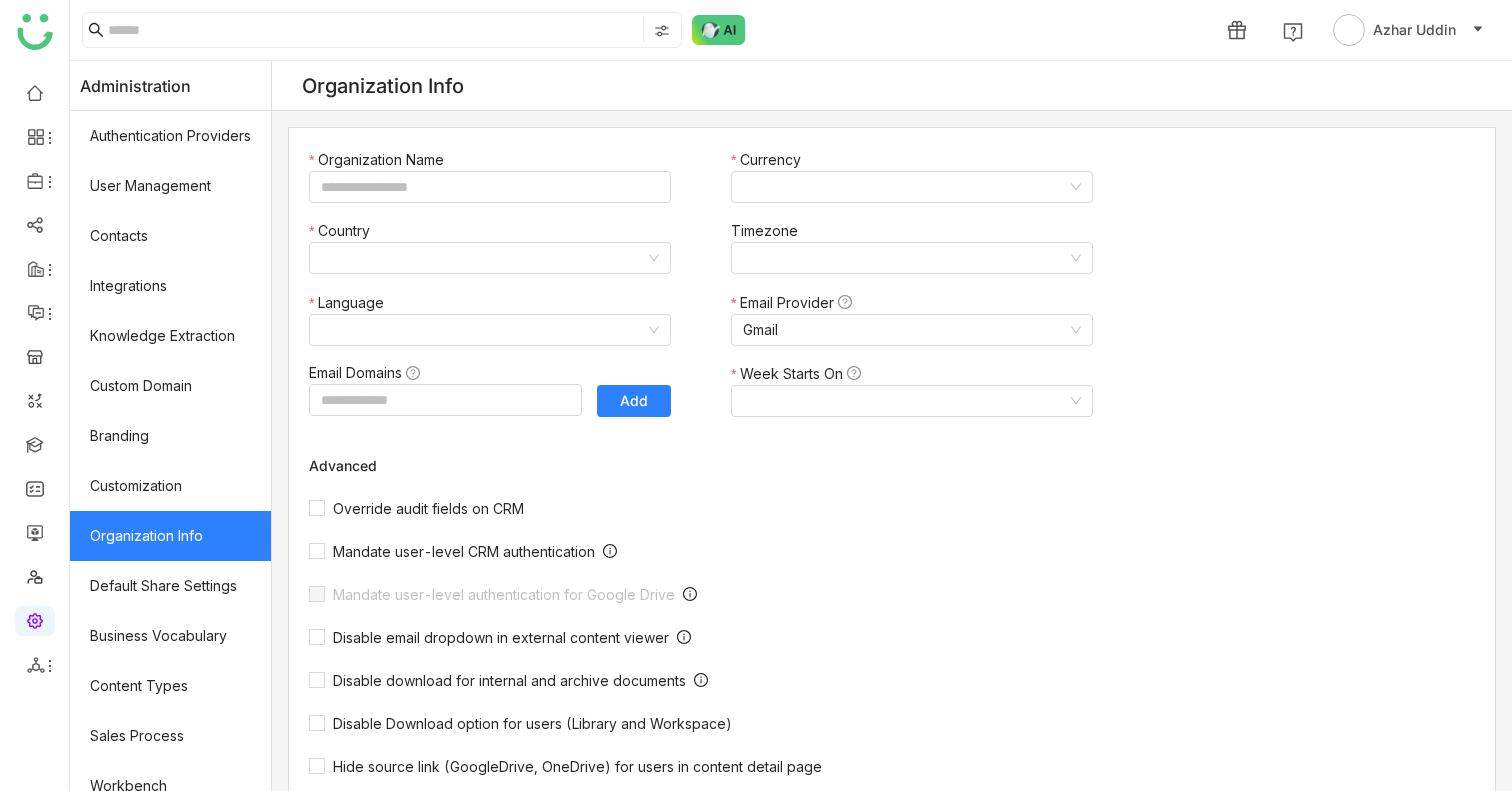 type on "*******" 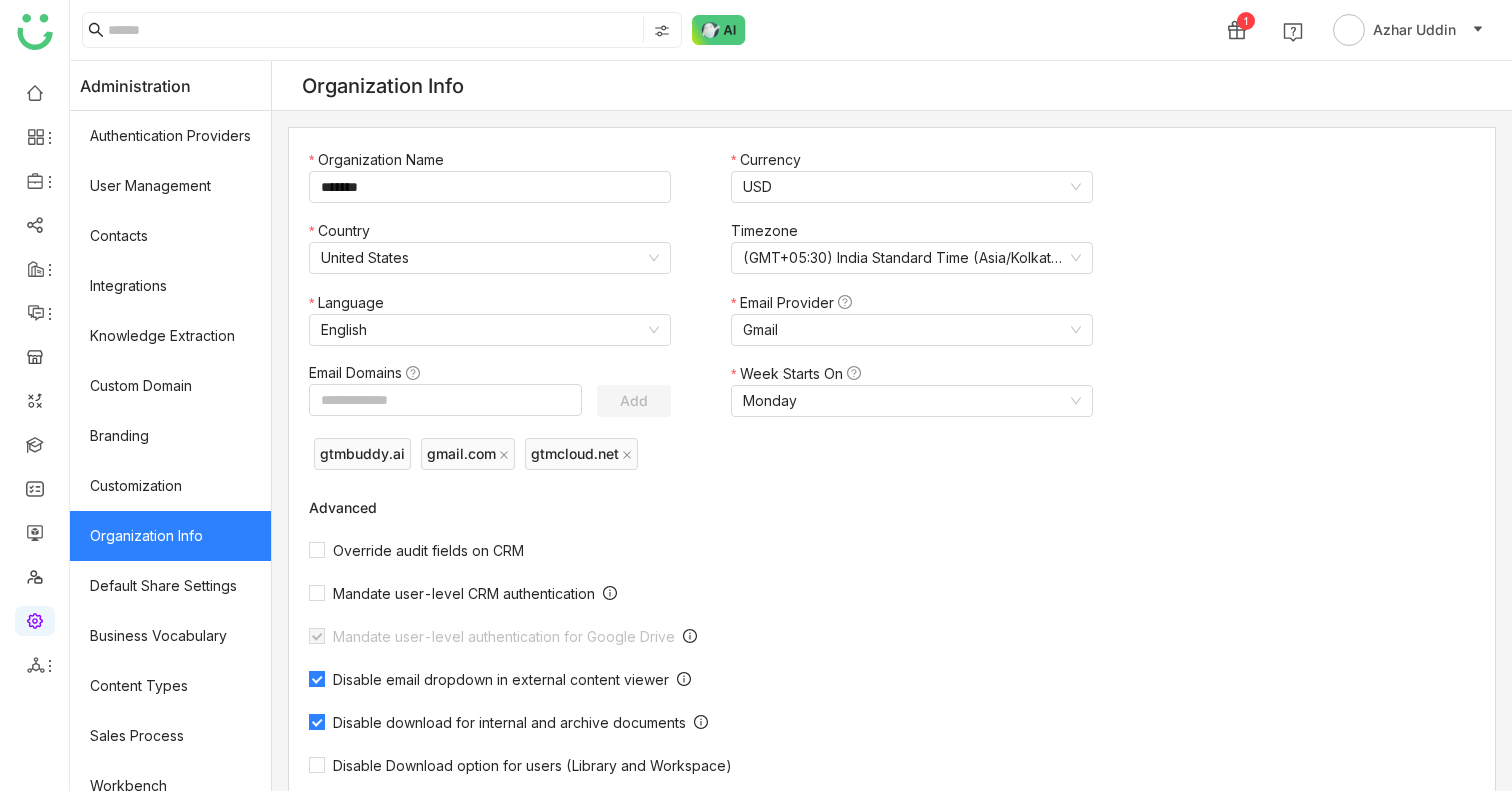 scroll, scrollTop: 525, scrollLeft: 0, axis: vertical 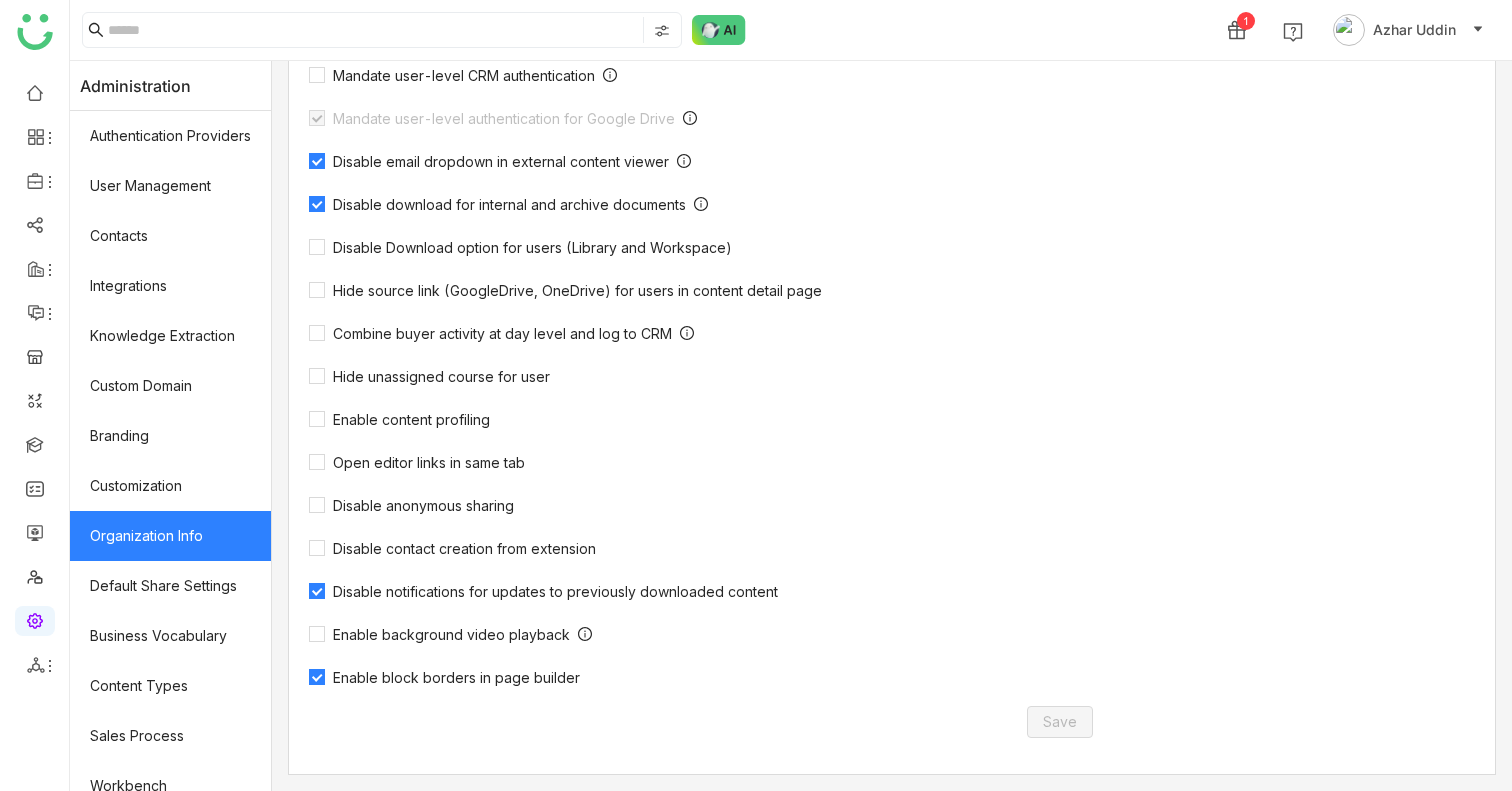 click on "Enable block borders in page builder" 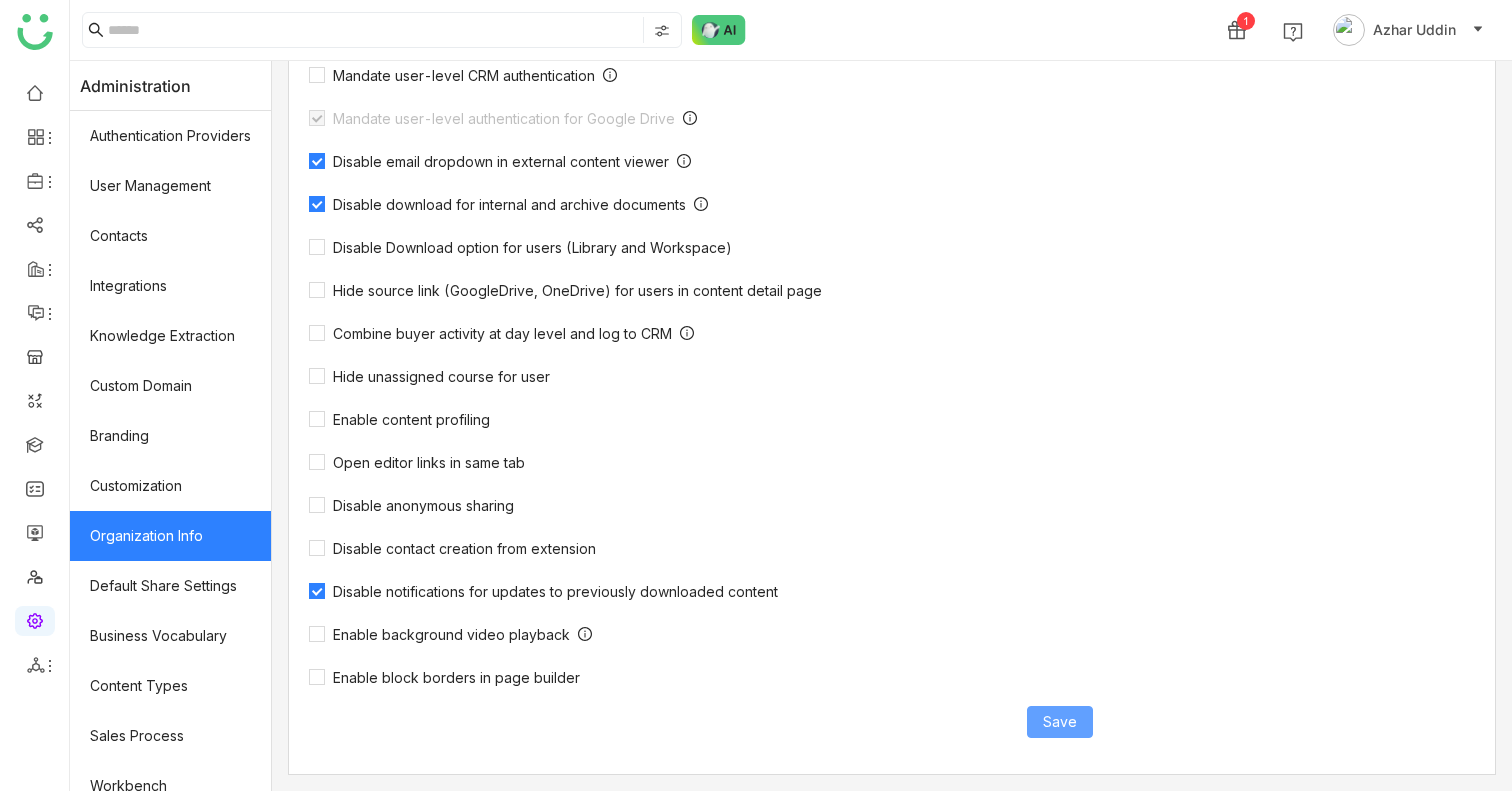 click on "Save" 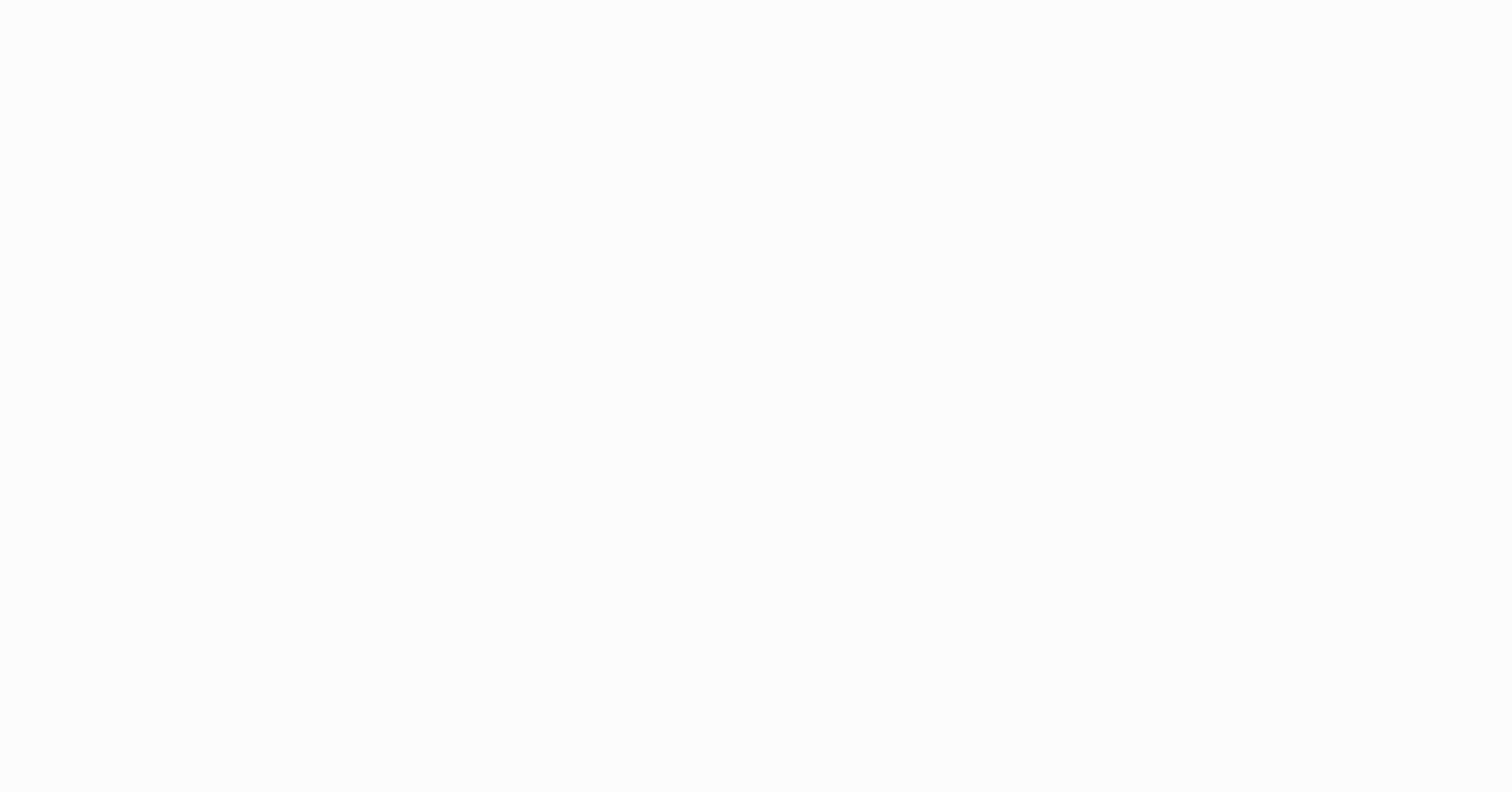 scroll, scrollTop: 0, scrollLeft: 0, axis: both 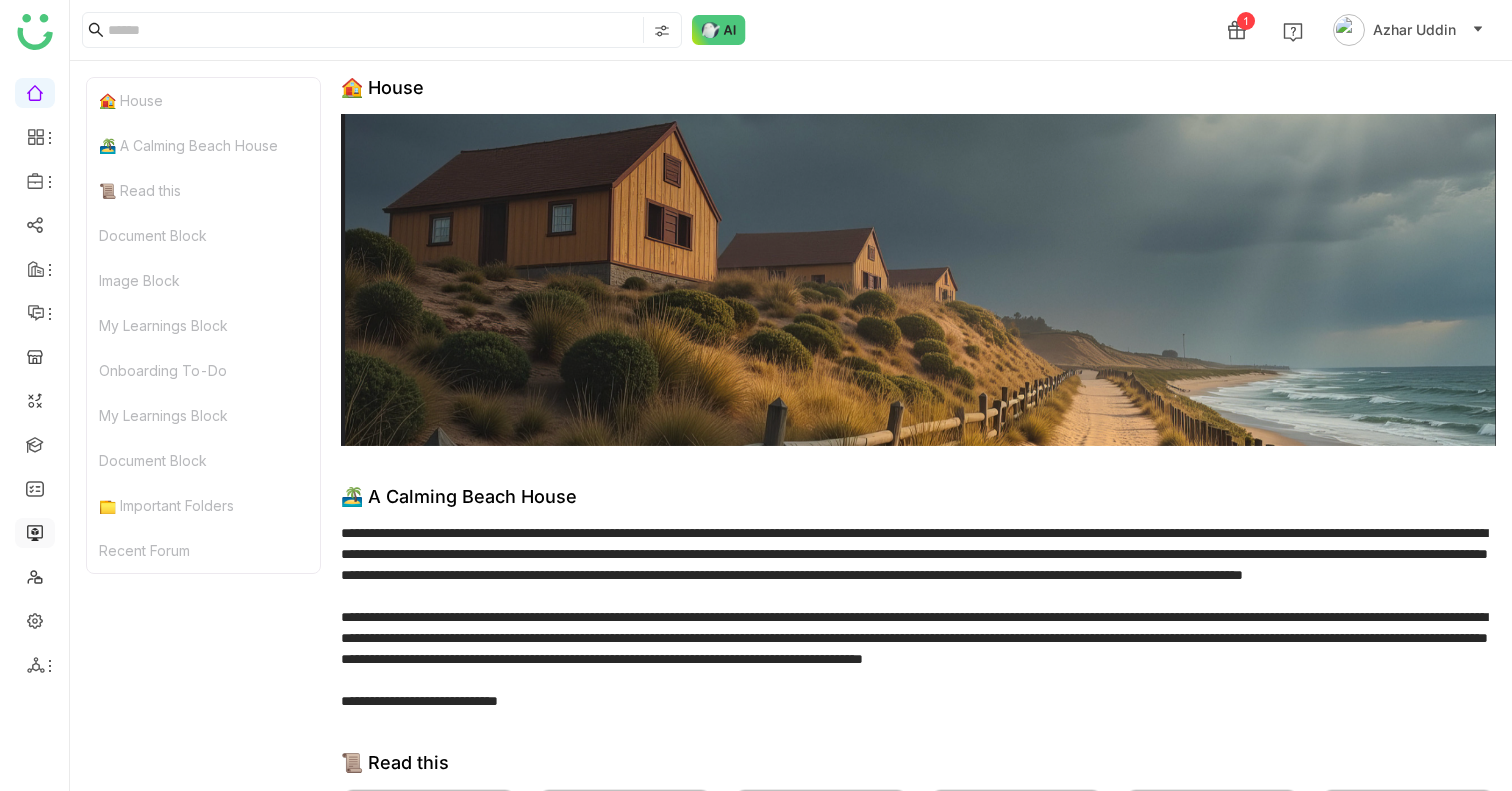 click at bounding box center [35, 531] 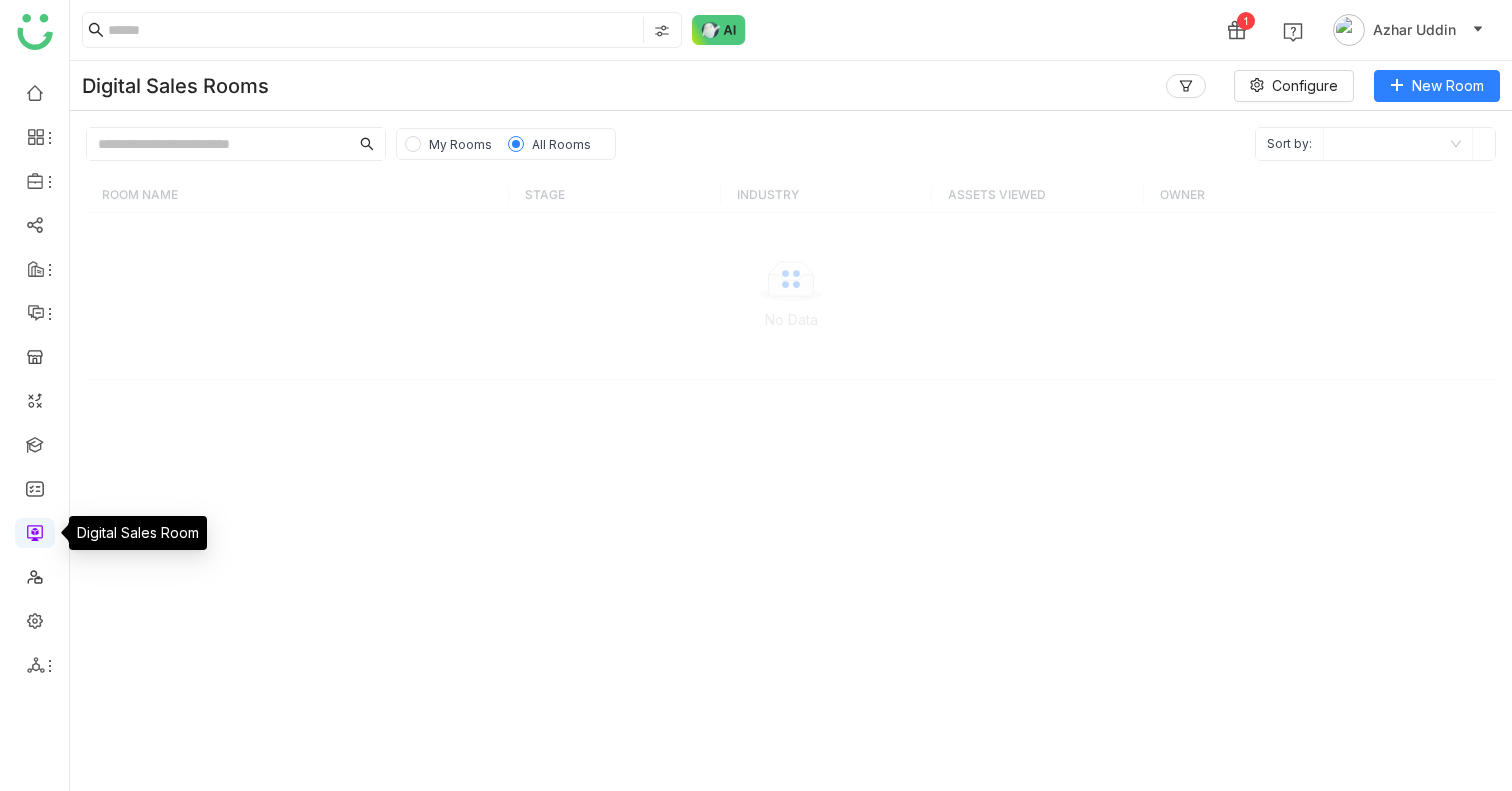 click at bounding box center [35, 531] 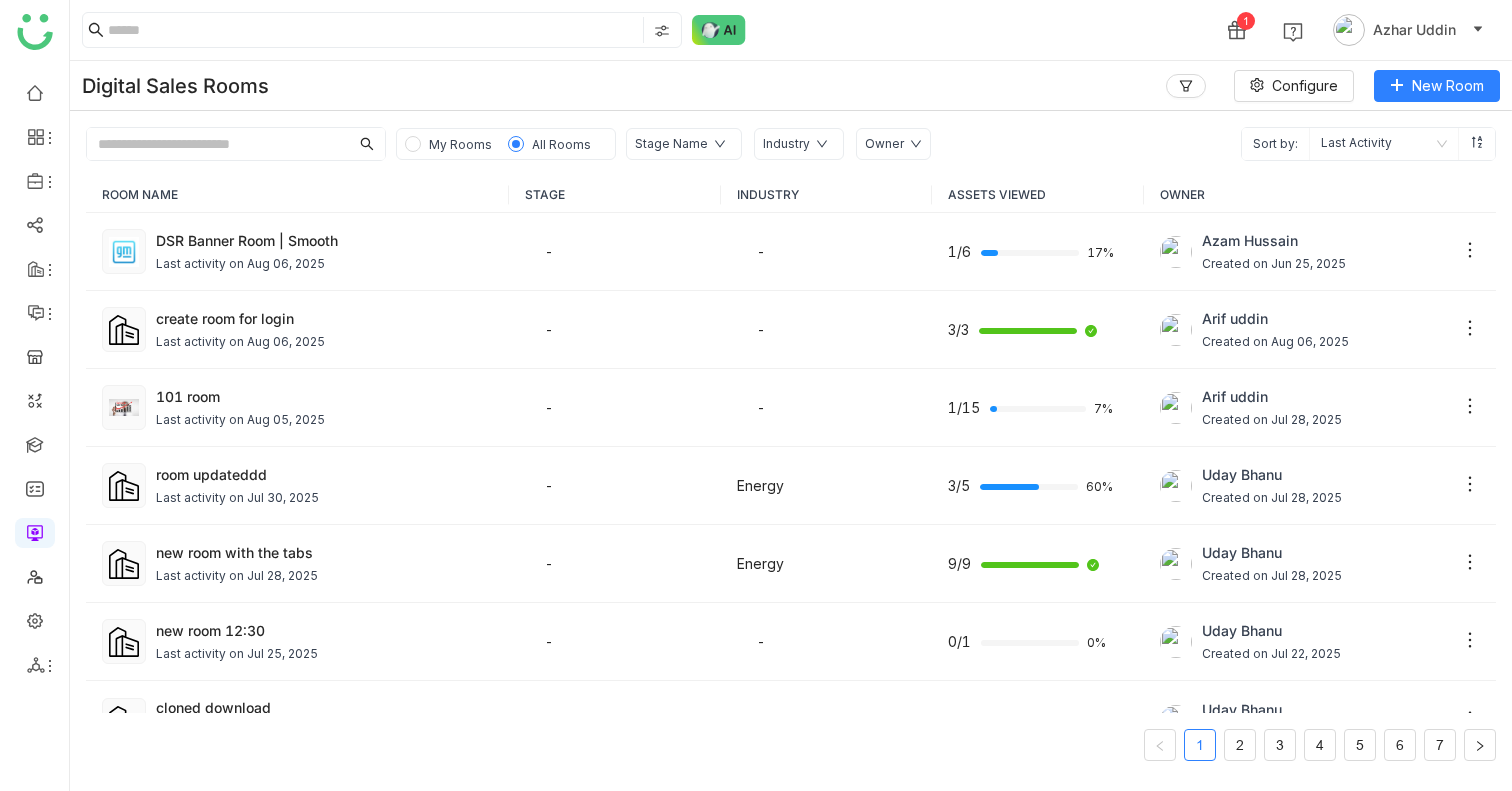 click 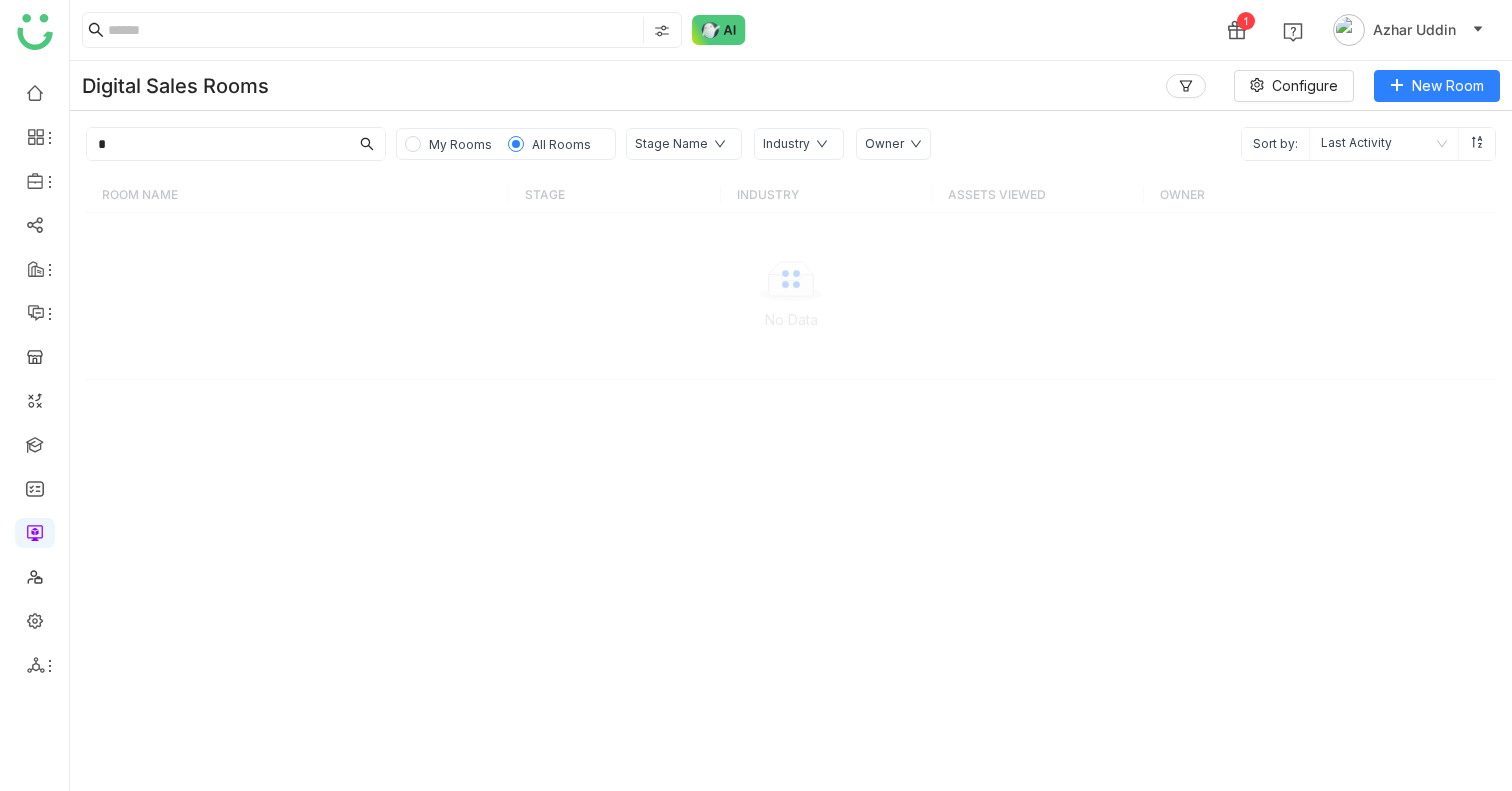 type on "*" 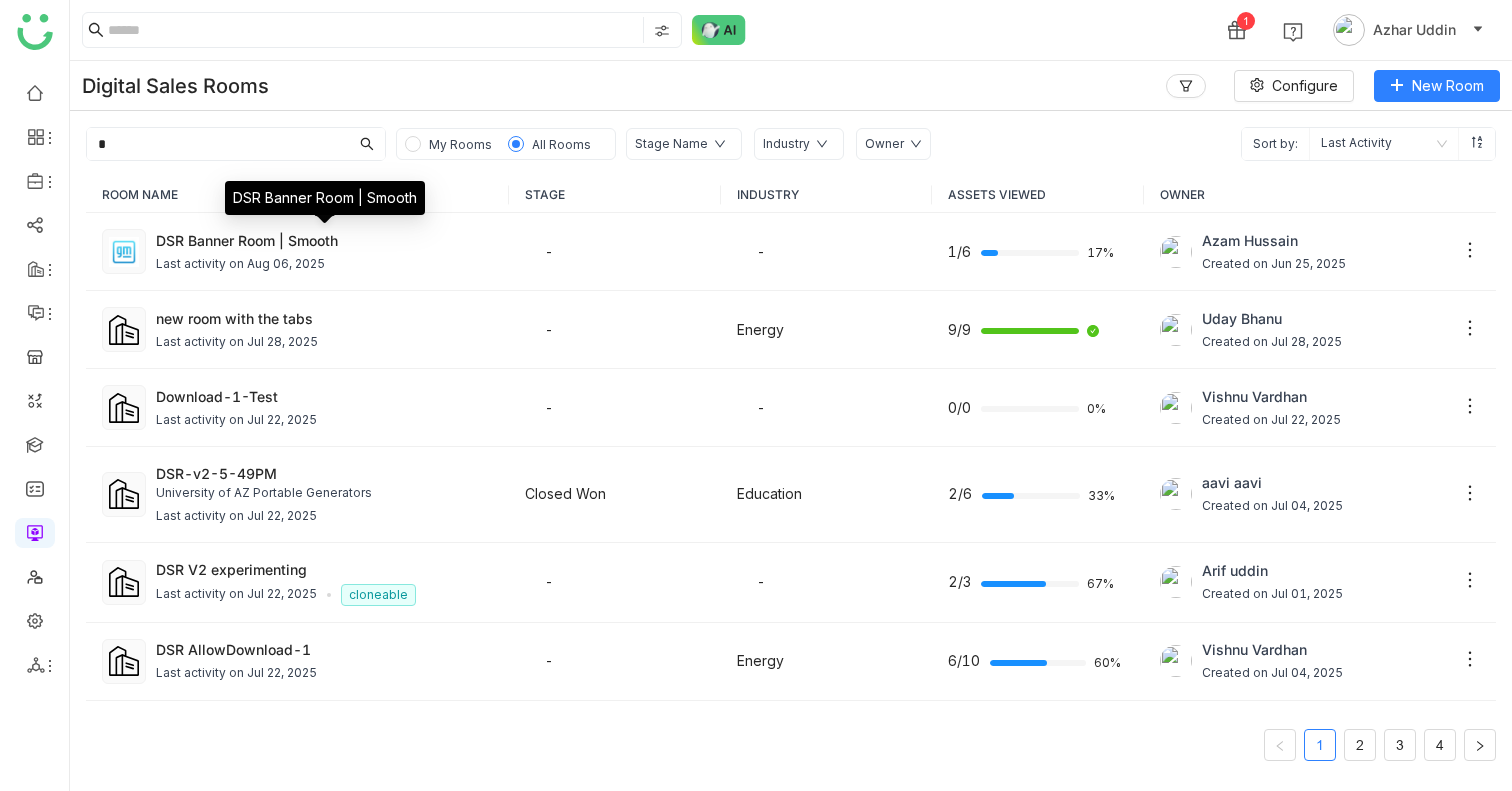 click on "DSR Banner Room | Smooth" 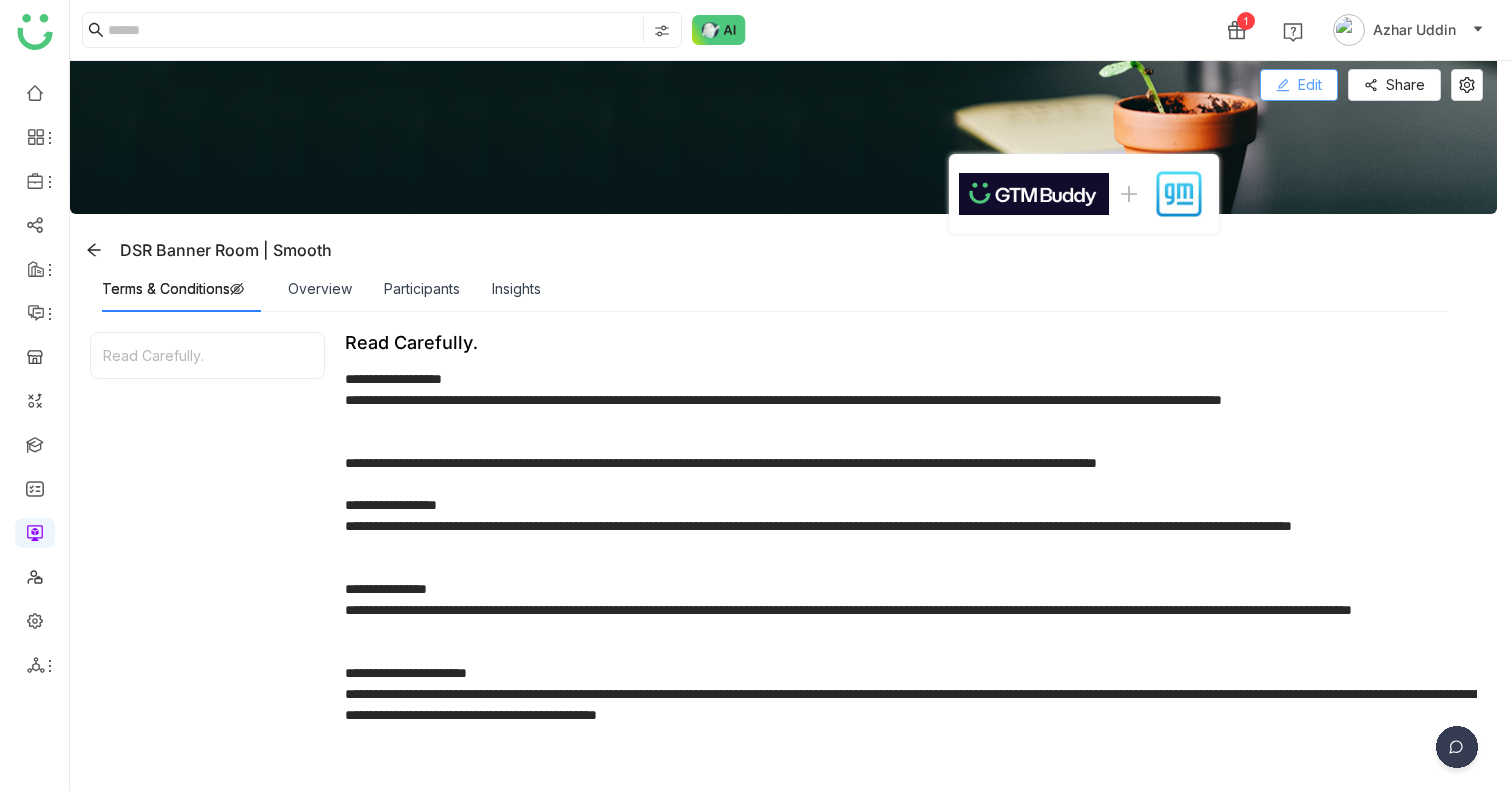 click 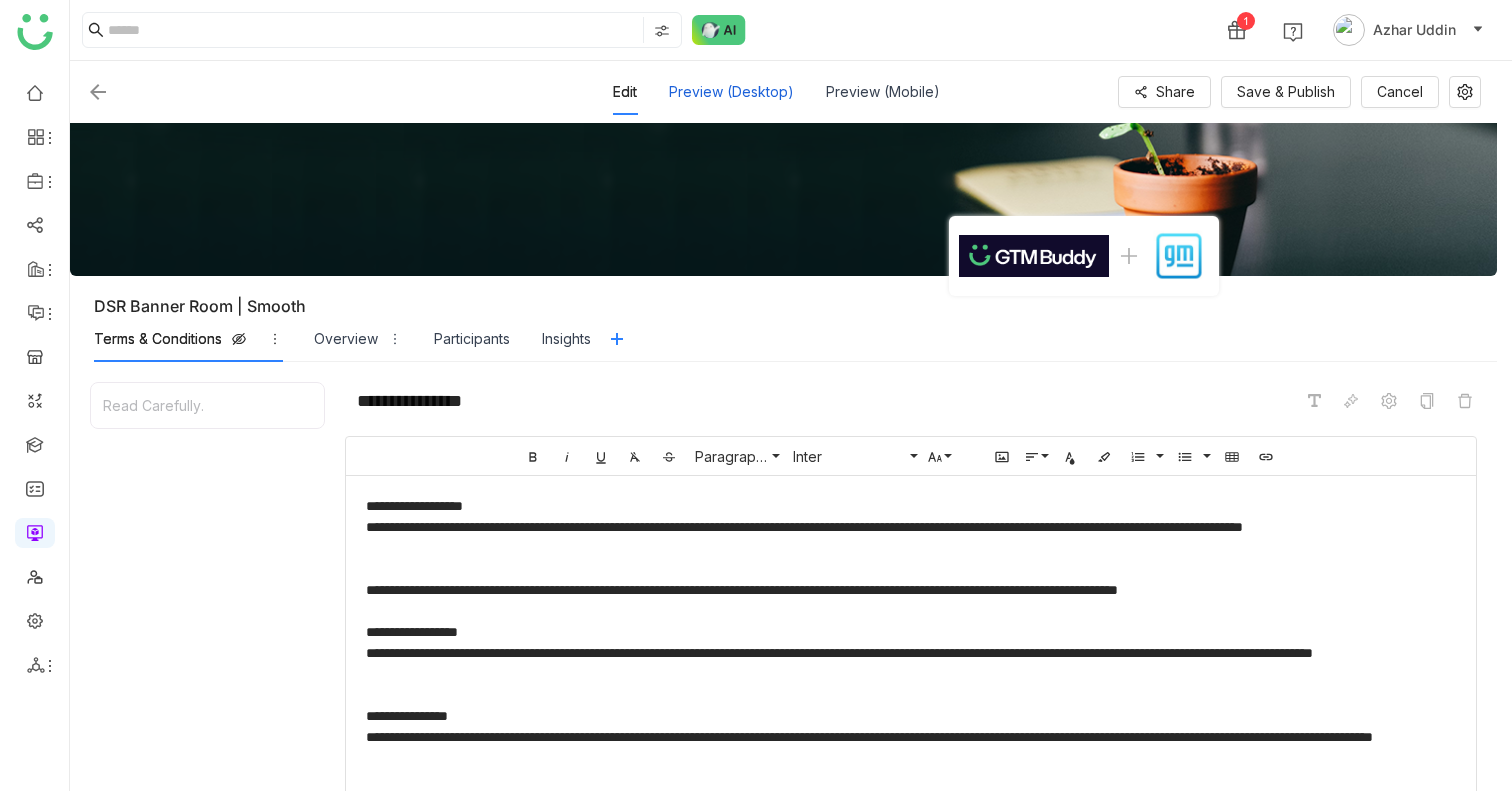 click on "Preview (Desktop)" at bounding box center [731, 92] 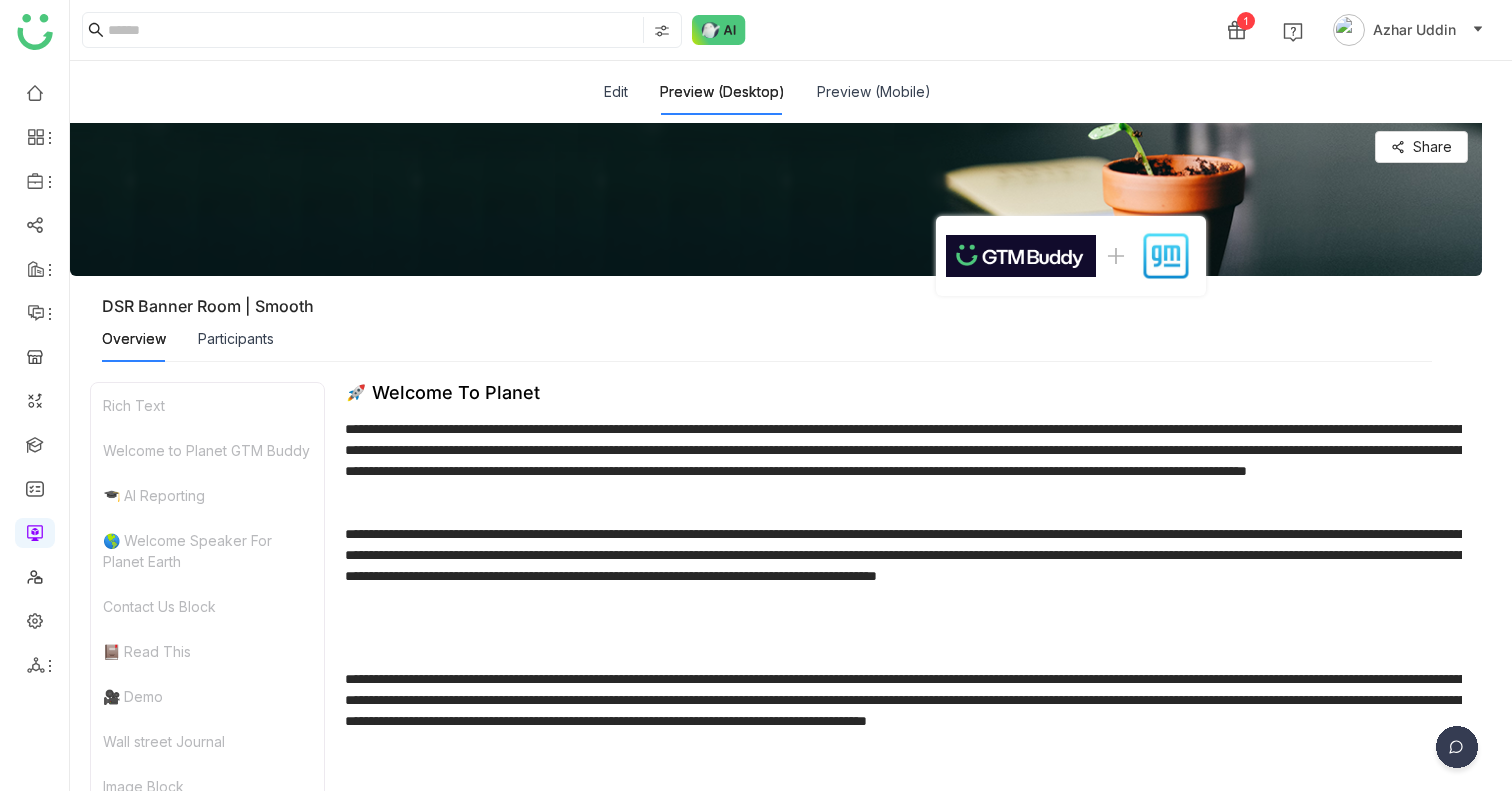 click on "Preview (Mobile)" at bounding box center (874, 92) 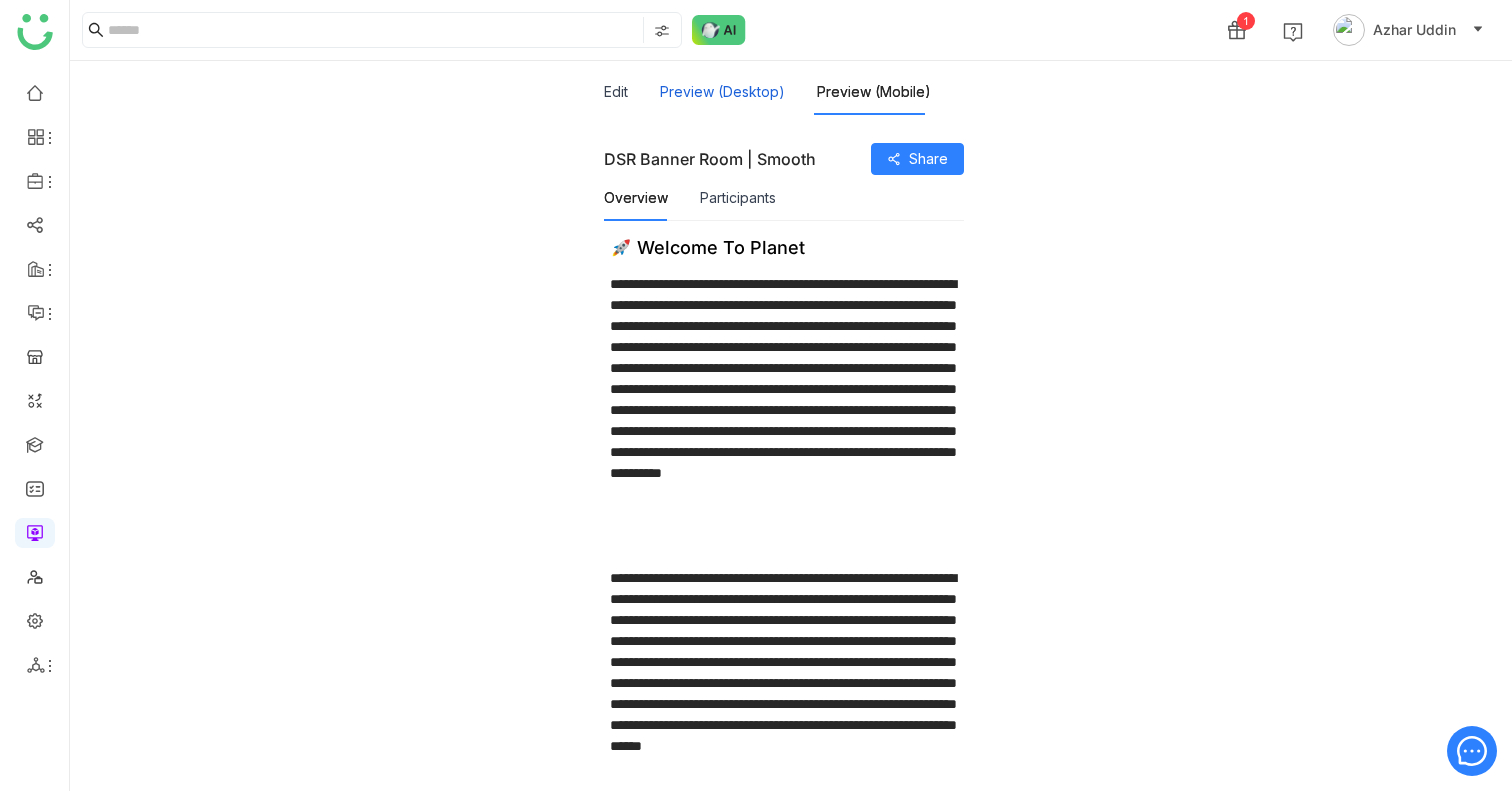 click on "Preview (Desktop)" at bounding box center [722, 92] 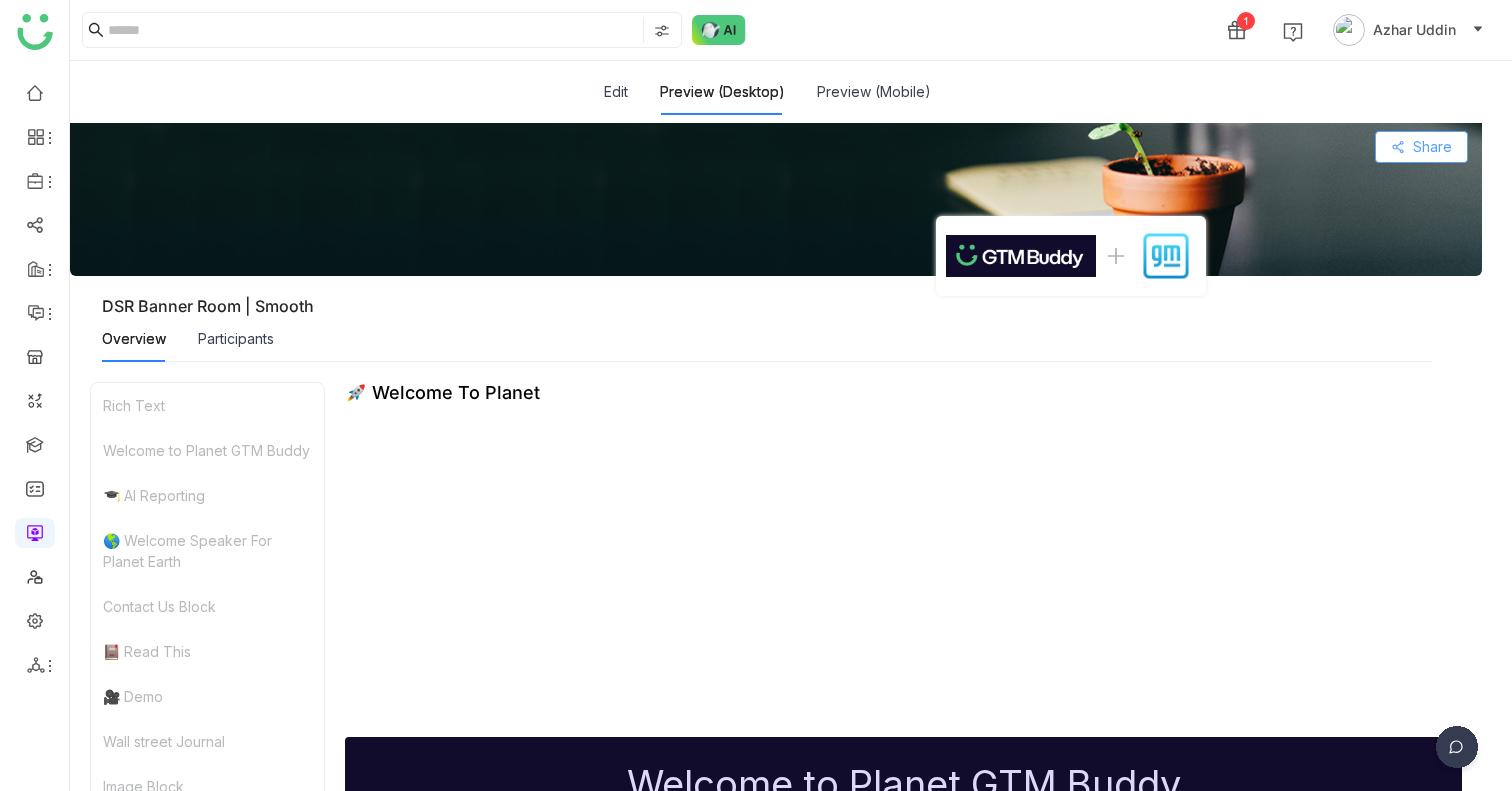 click on "Share" at bounding box center (1421, 147) 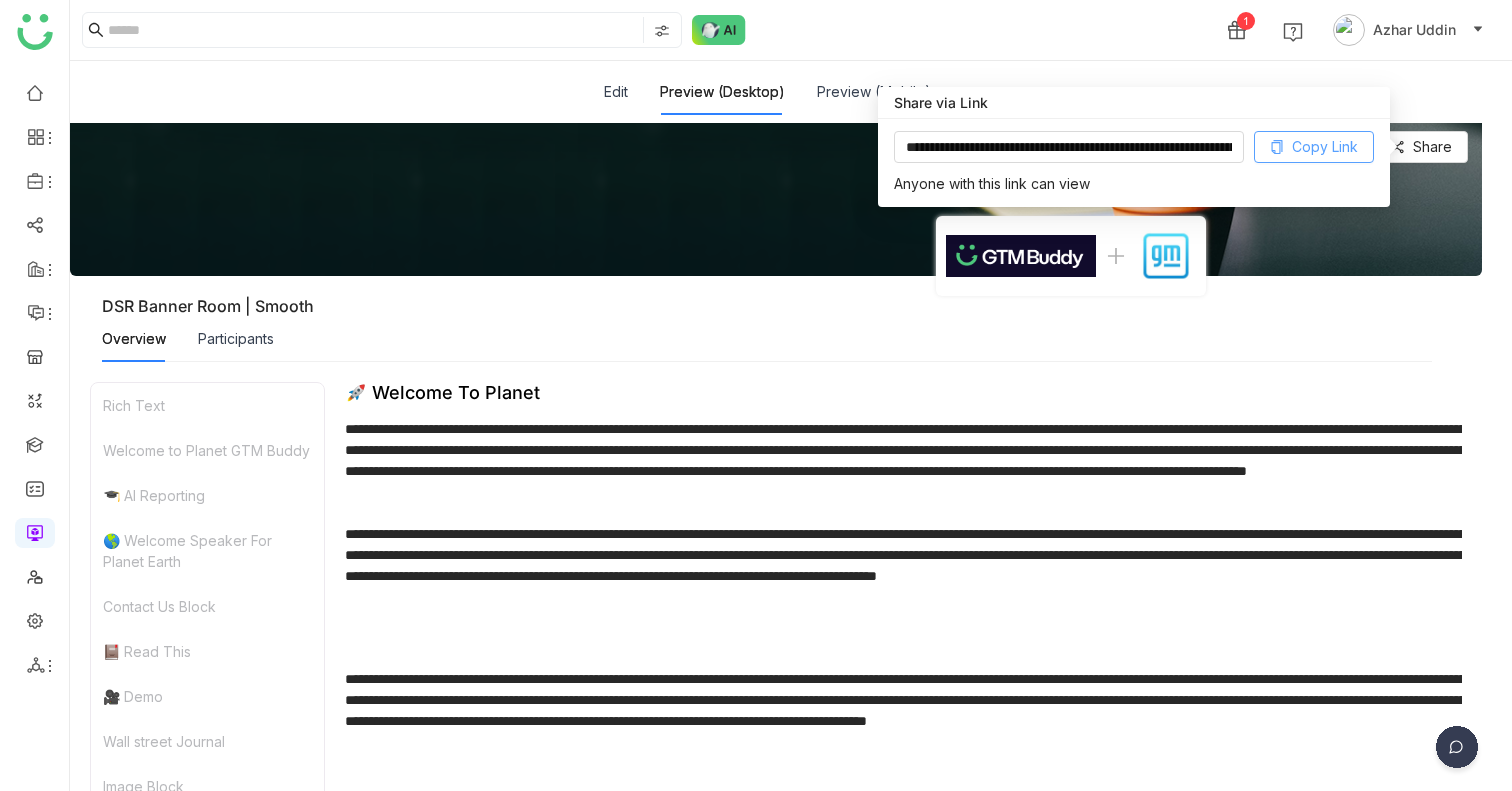 click on "Copy Link" at bounding box center [1325, 147] 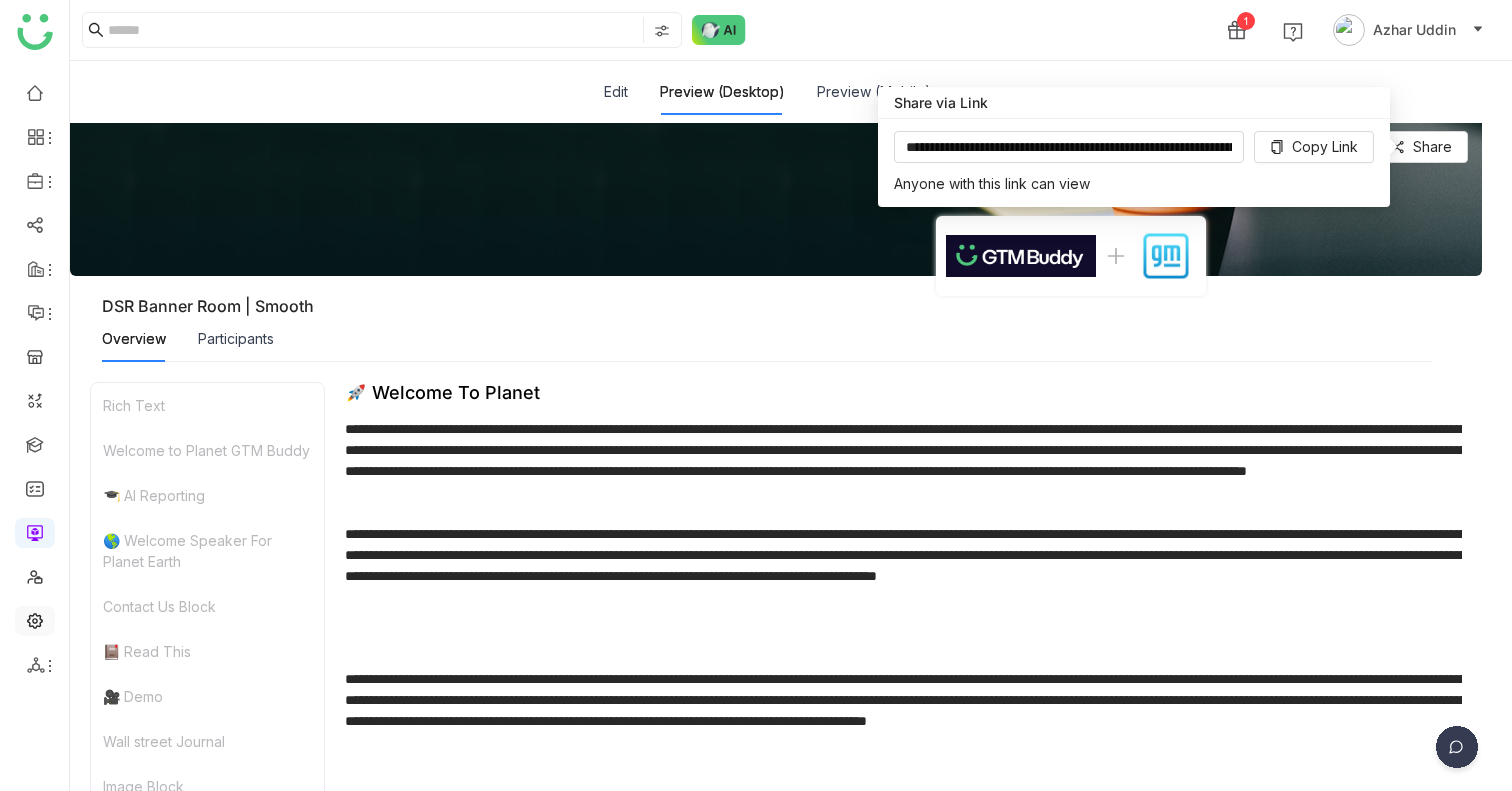 click at bounding box center (35, 619) 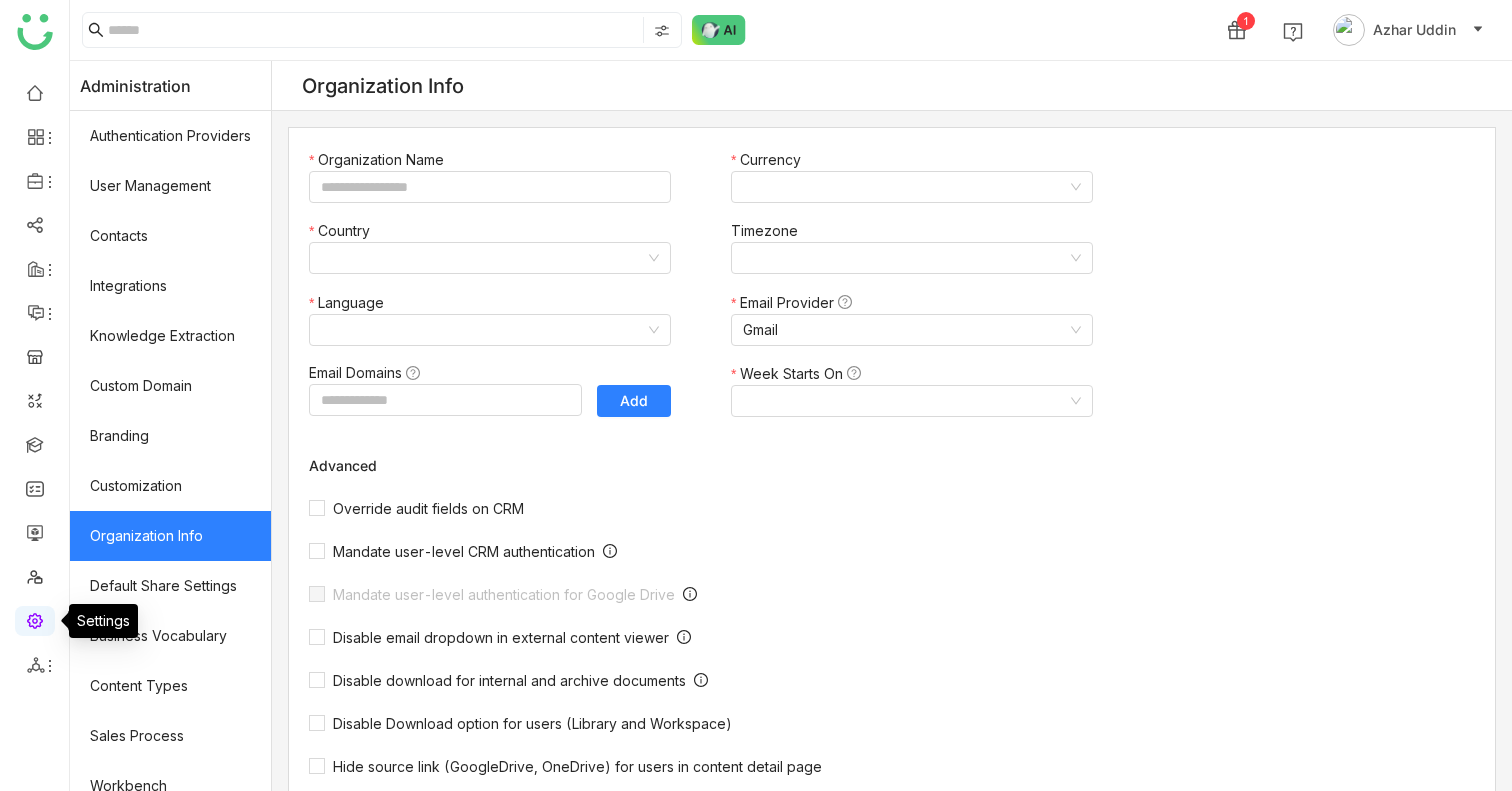 type on "*******" 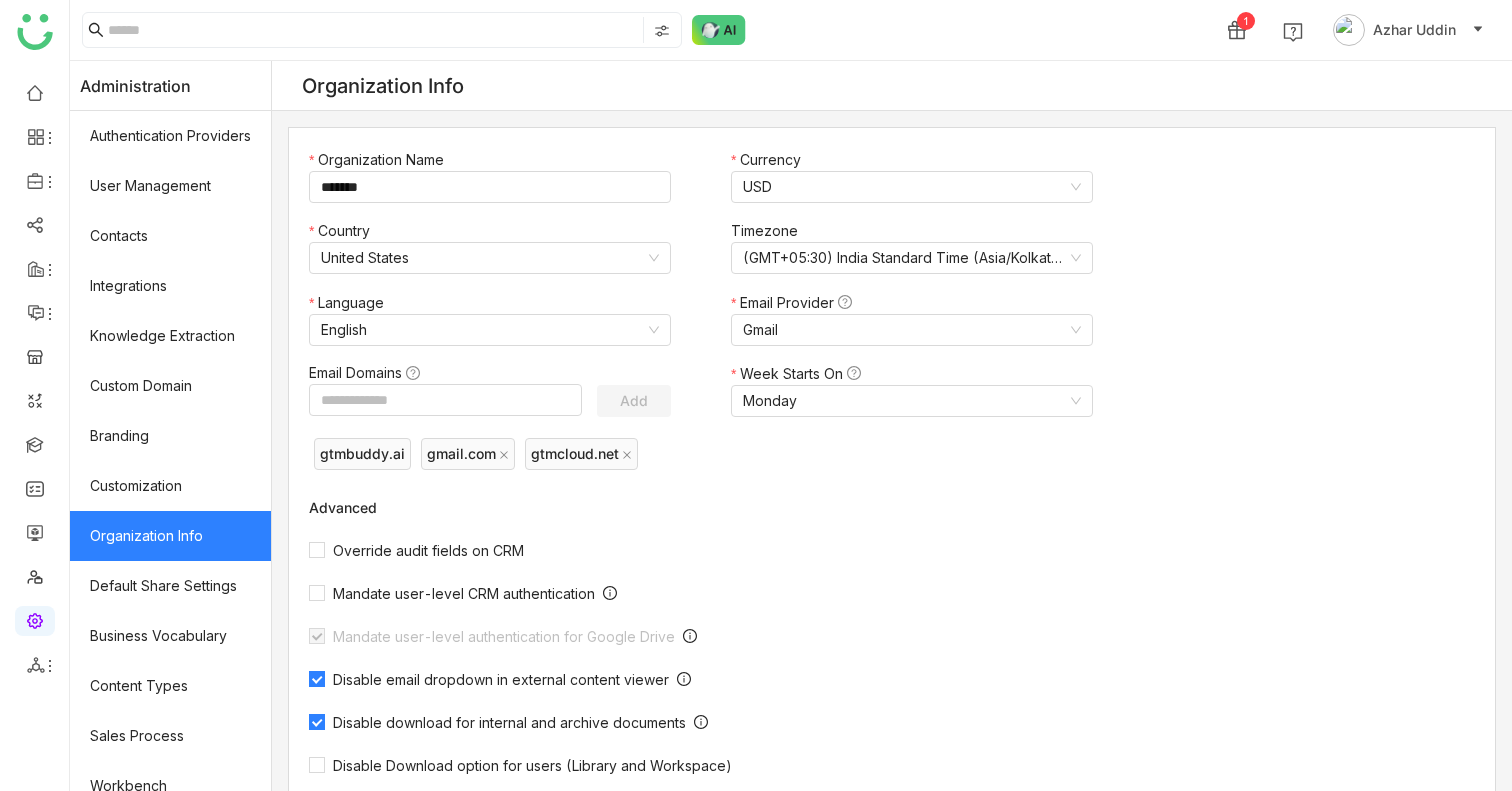 scroll, scrollTop: 525, scrollLeft: 0, axis: vertical 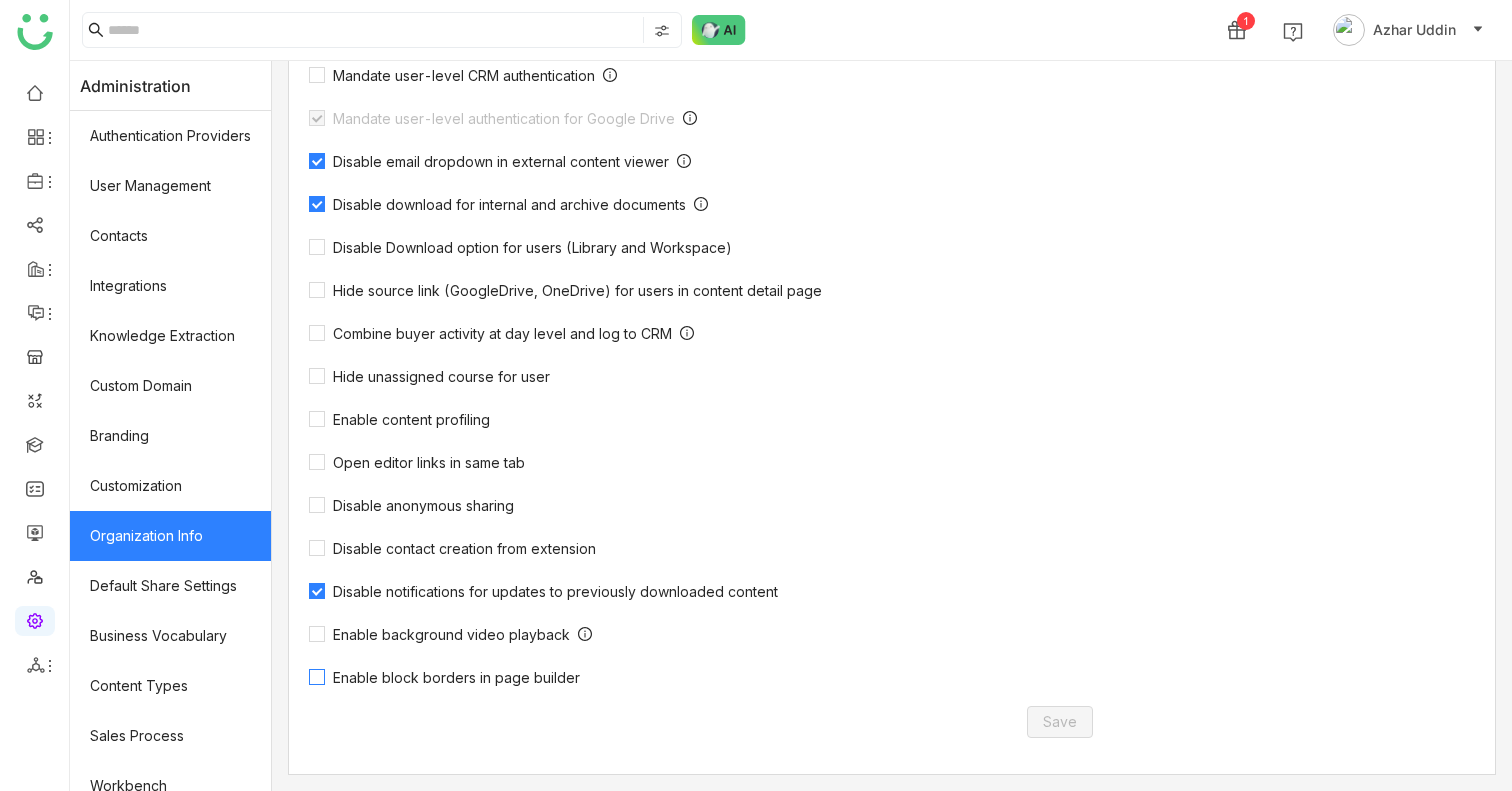 click on "Enable block borders in page builder" 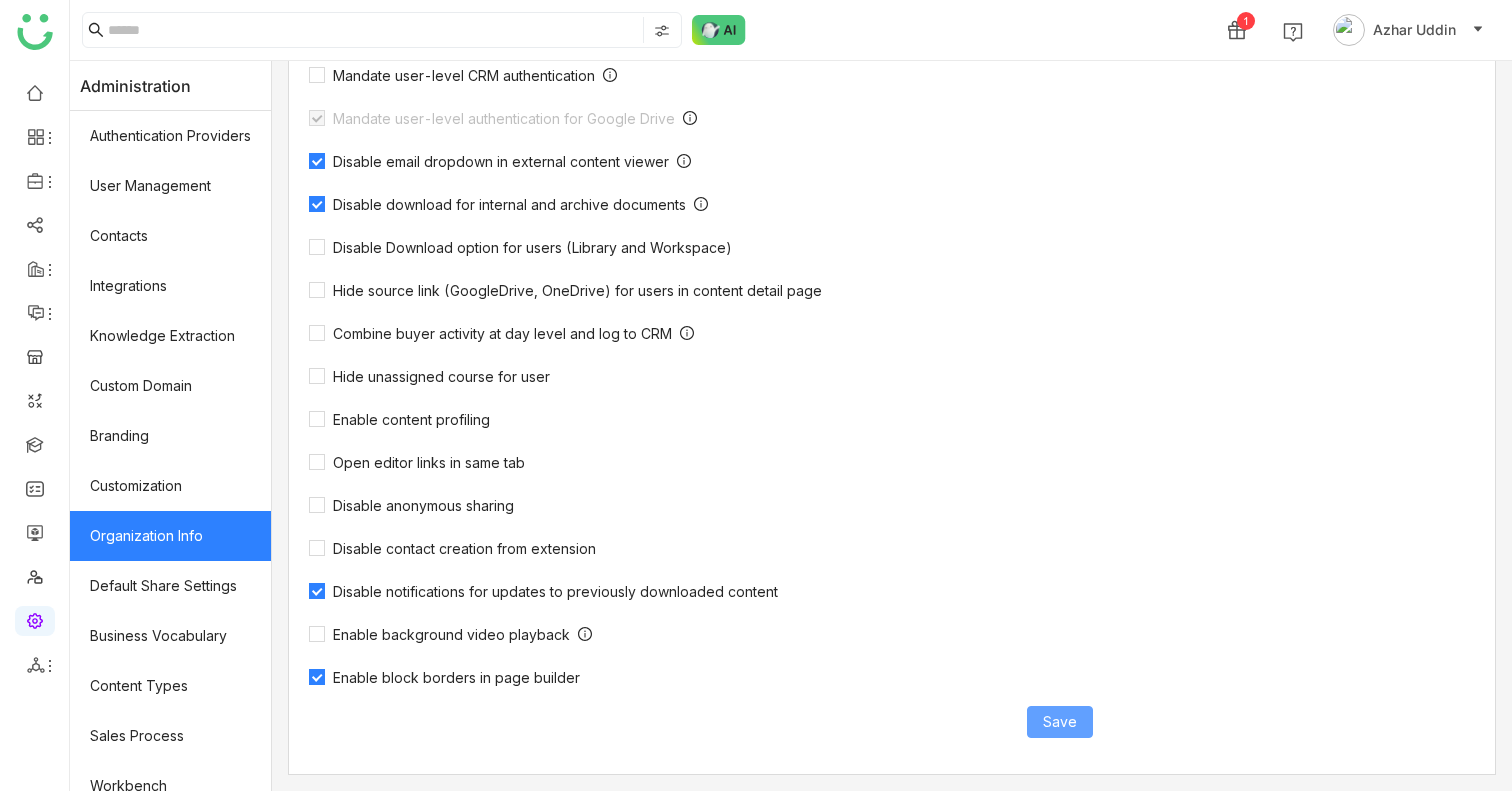 click on "Save" 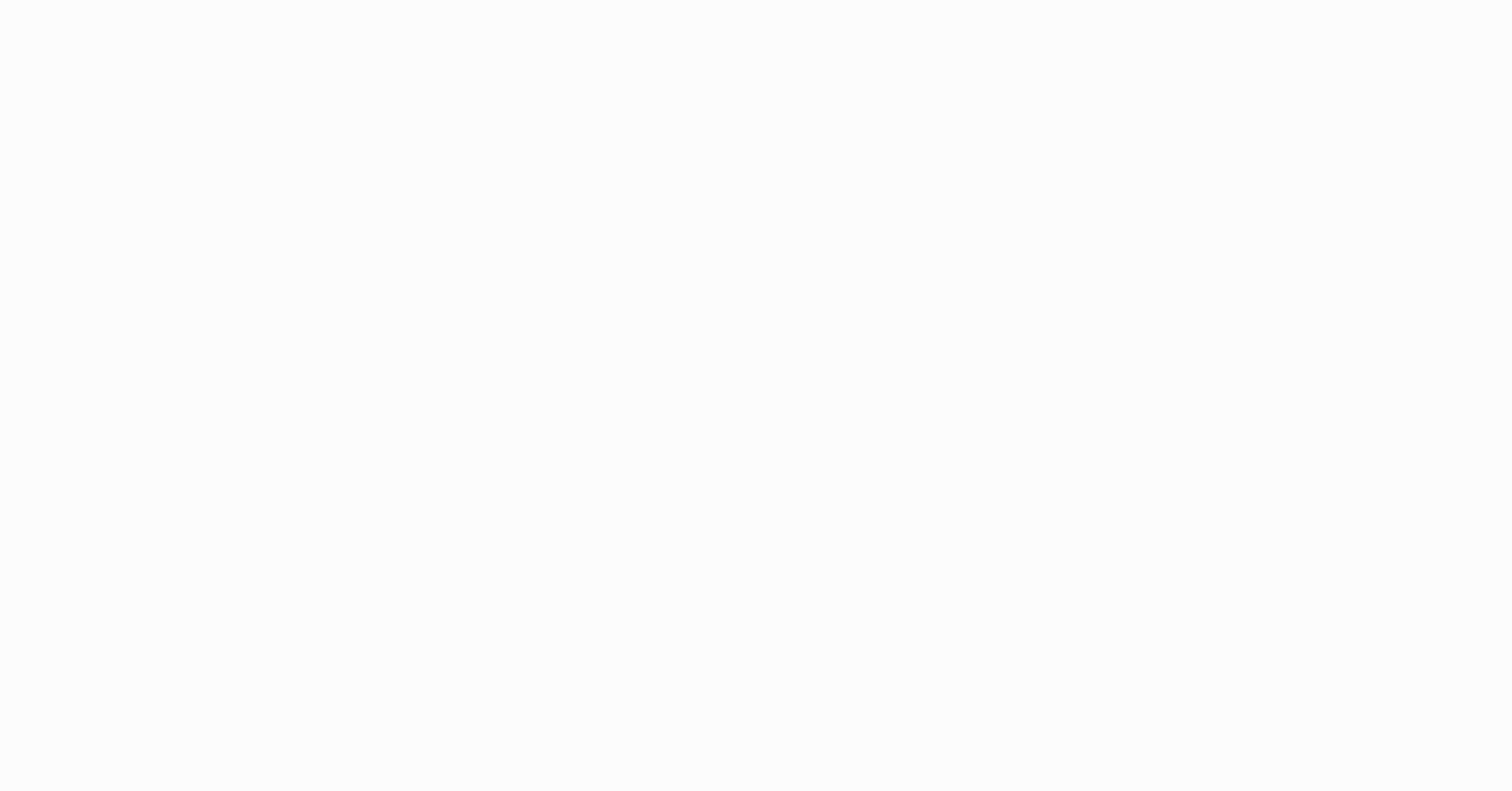 scroll, scrollTop: 0, scrollLeft: 0, axis: both 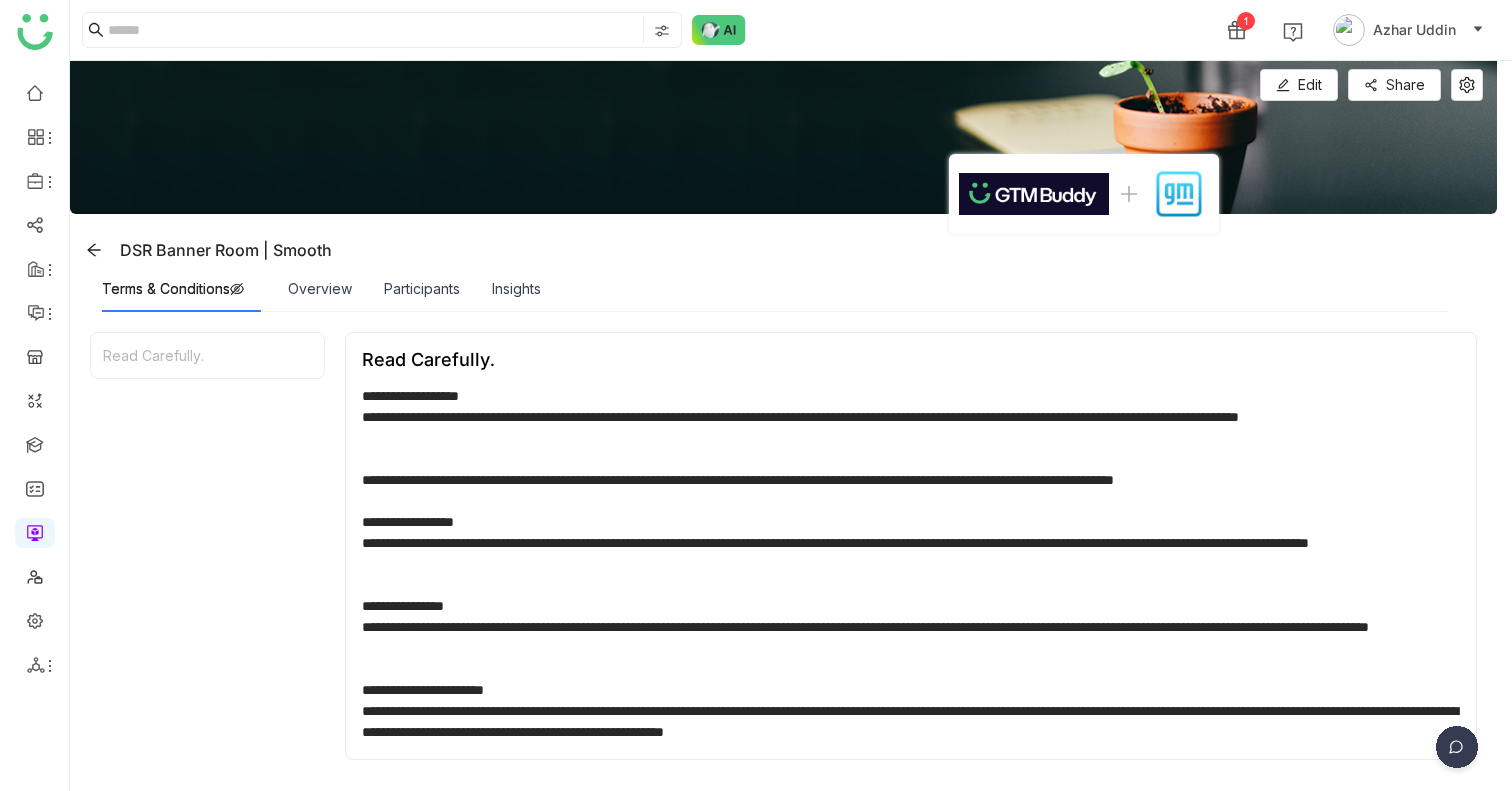 click on "Overview" at bounding box center [320, 289] 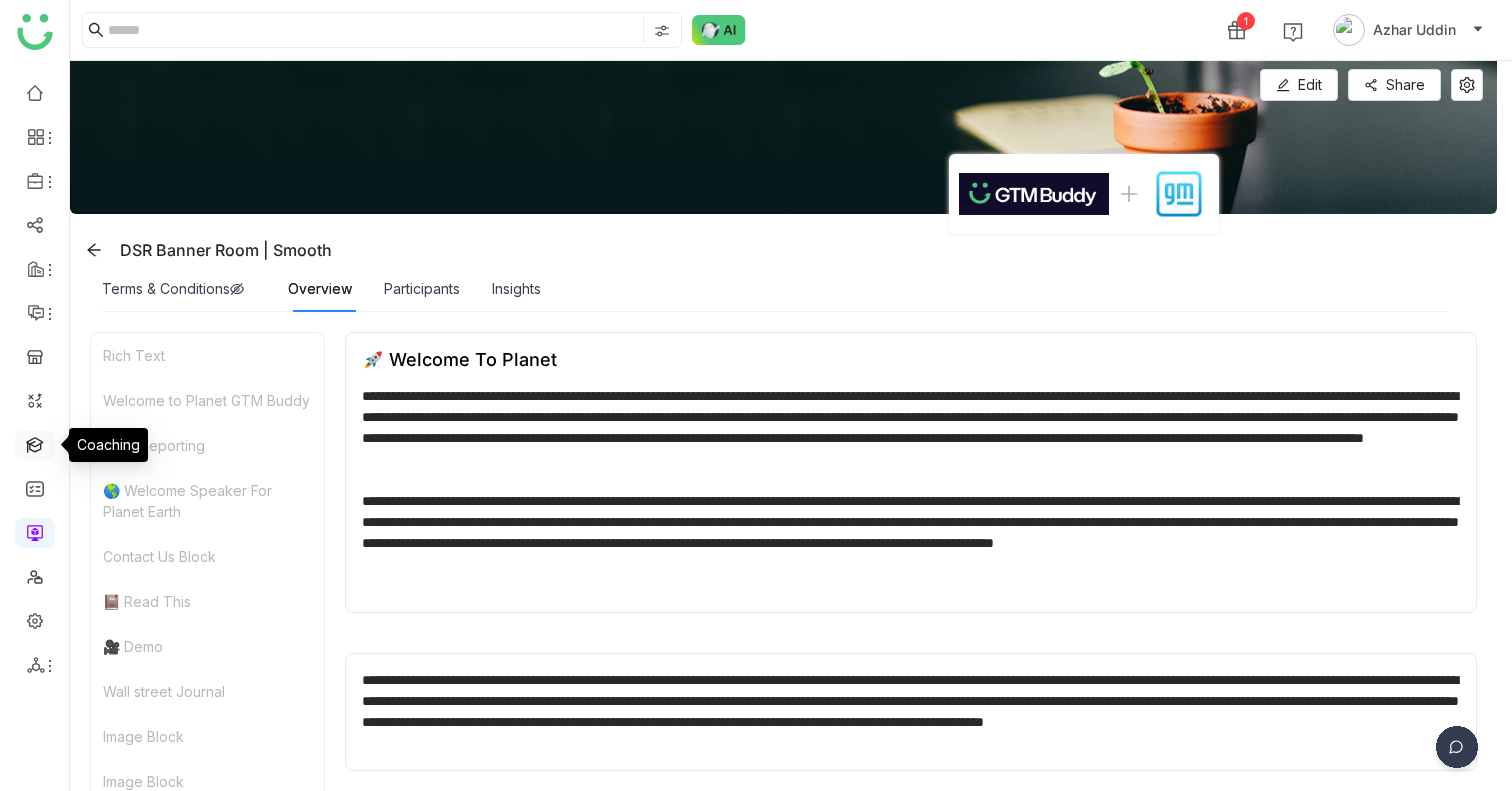 click at bounding box center [35, 443] 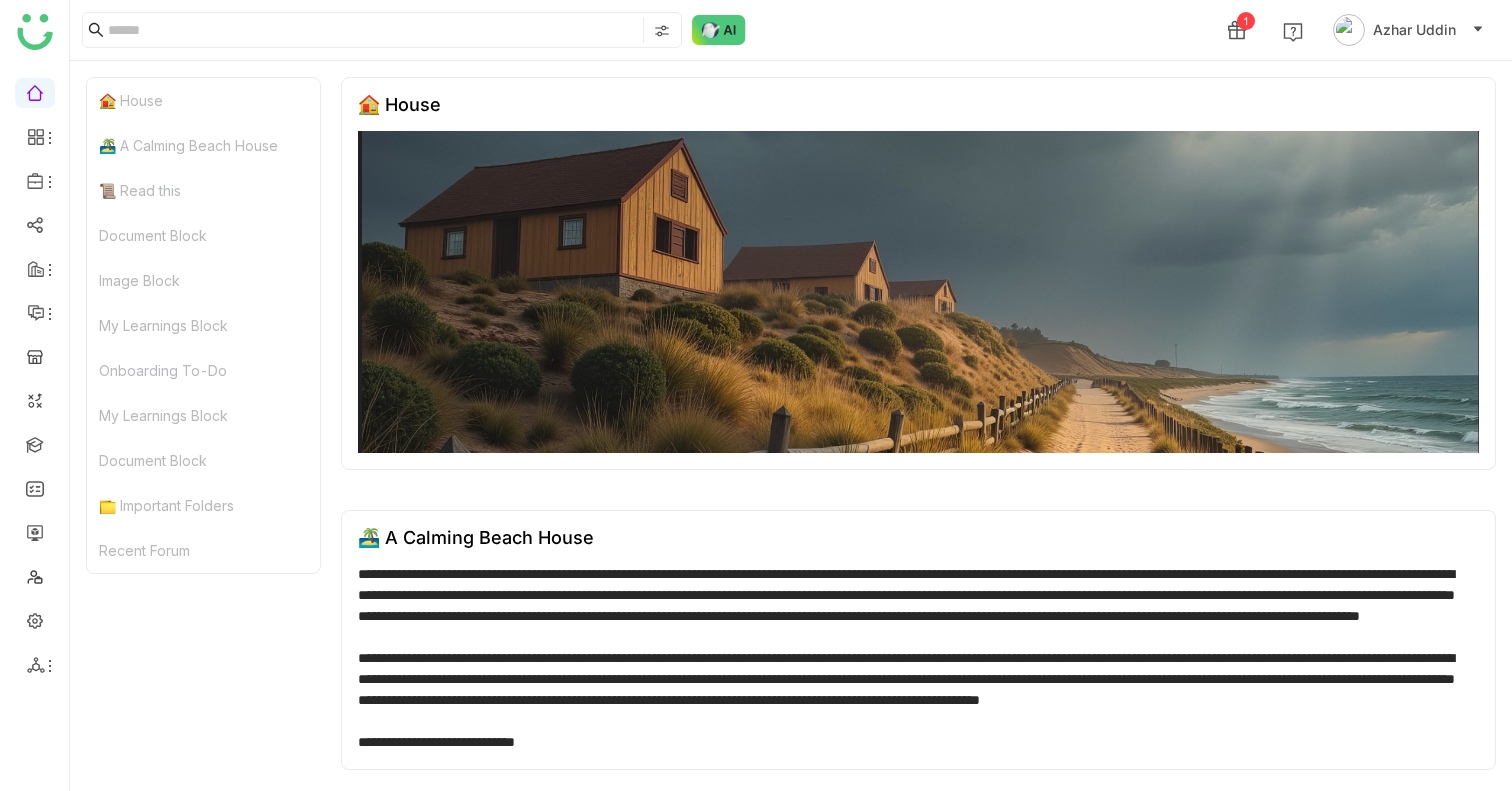 scroll, scrollTop: 0, scrollLeft: 0, axis: both 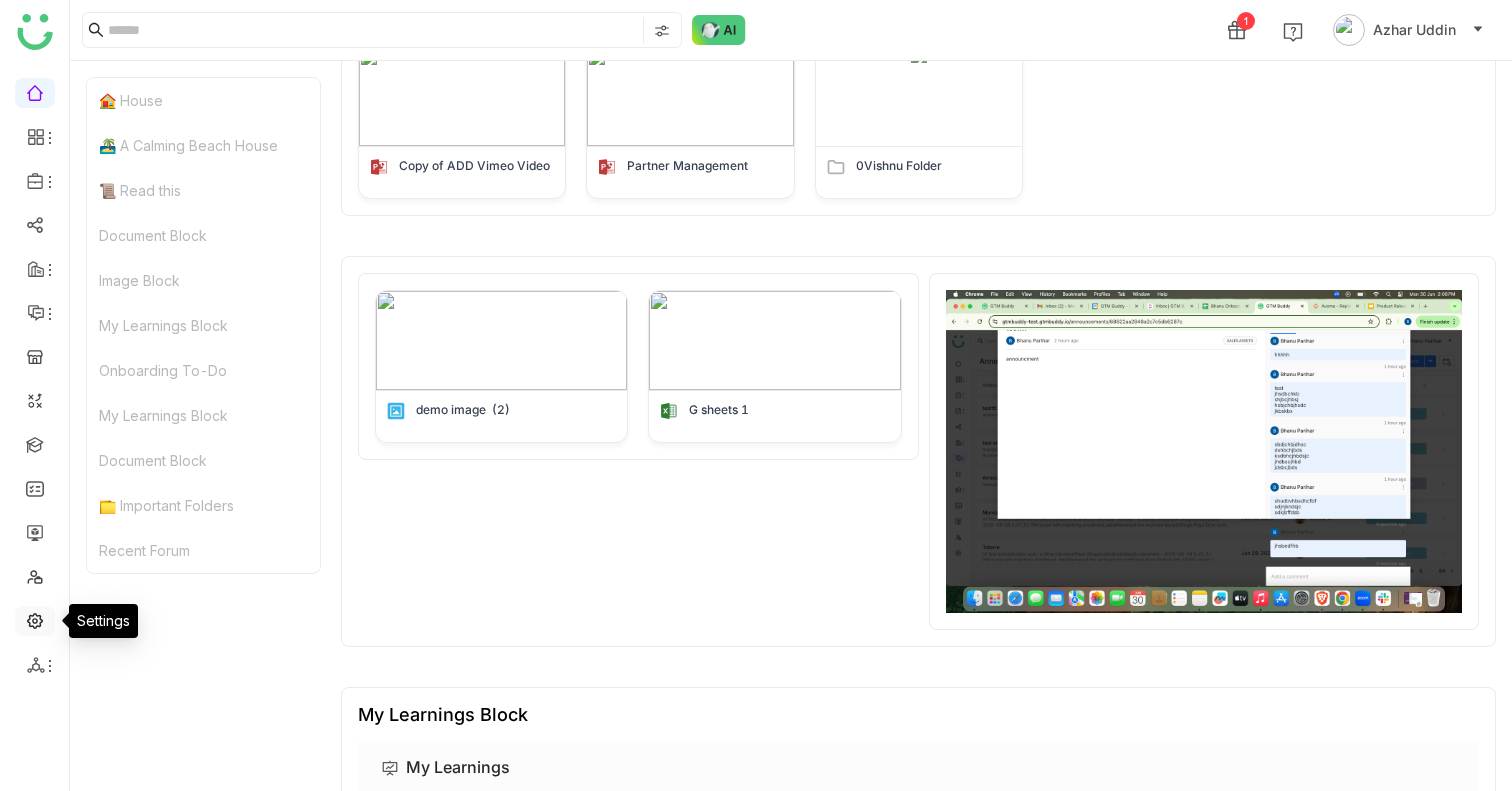 click at bounding box center (35, 619) 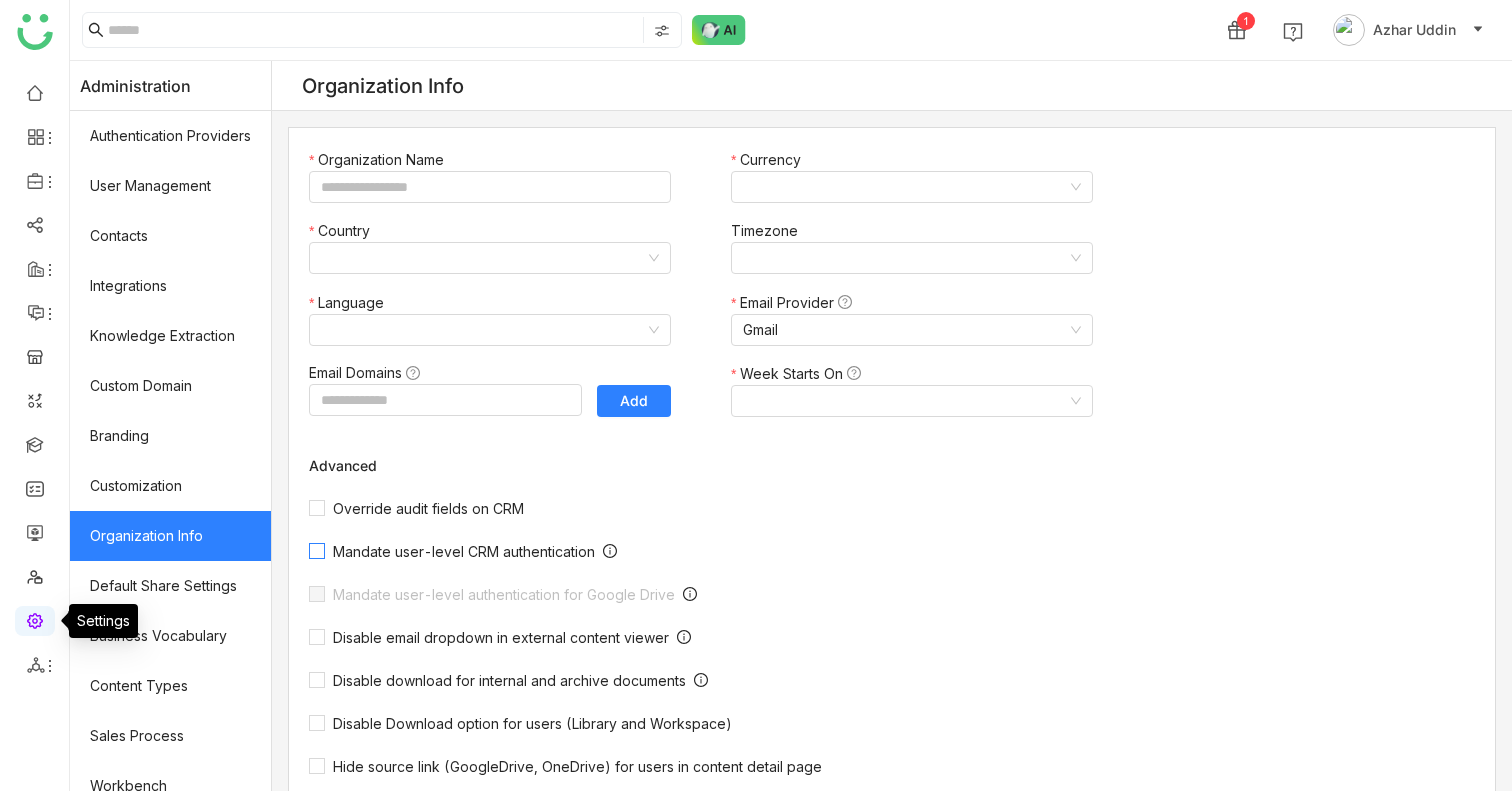 type on "*******" 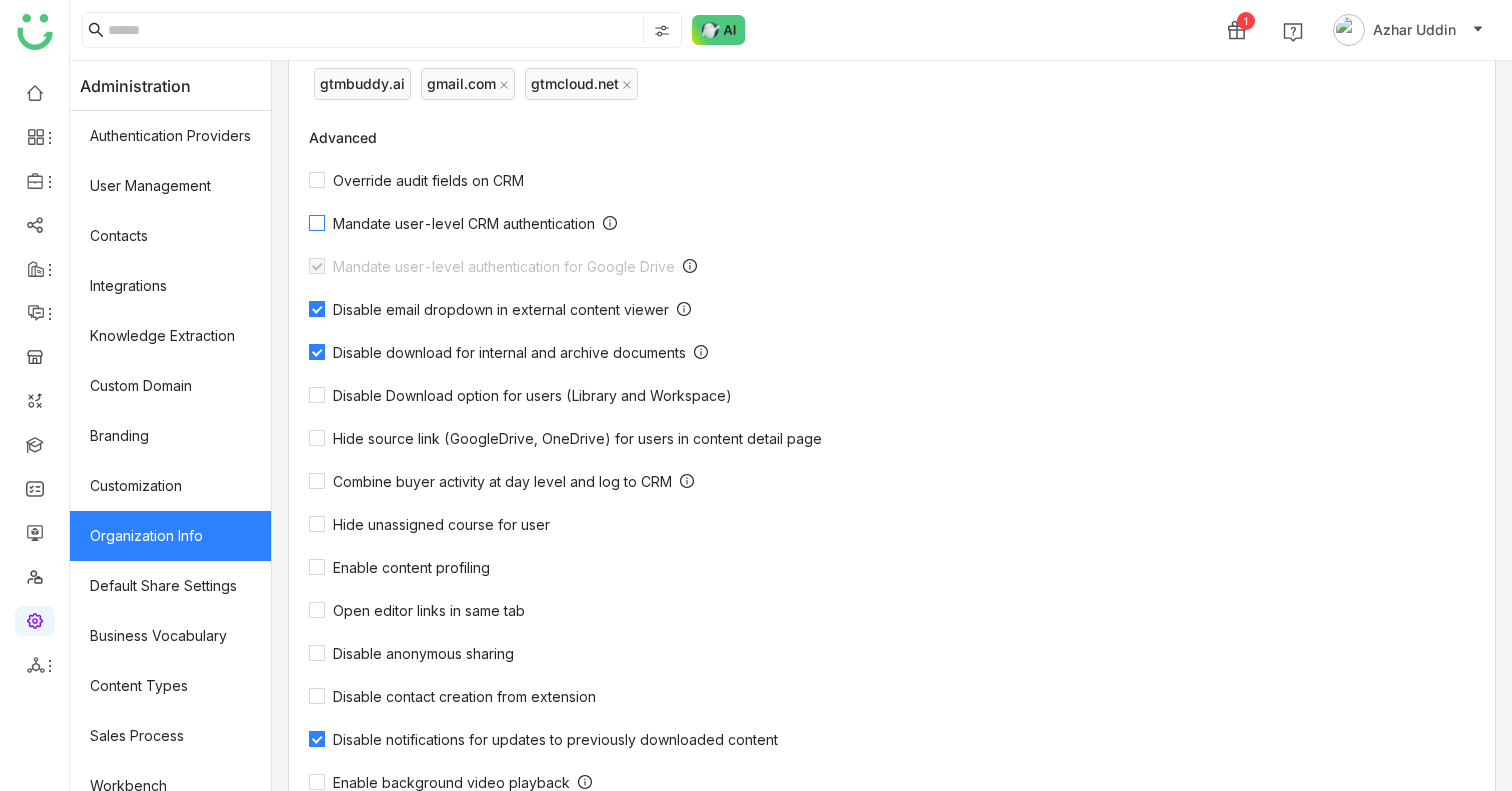 scroll, scrollTop: 525, scrollLeft: 0, axis: vertical 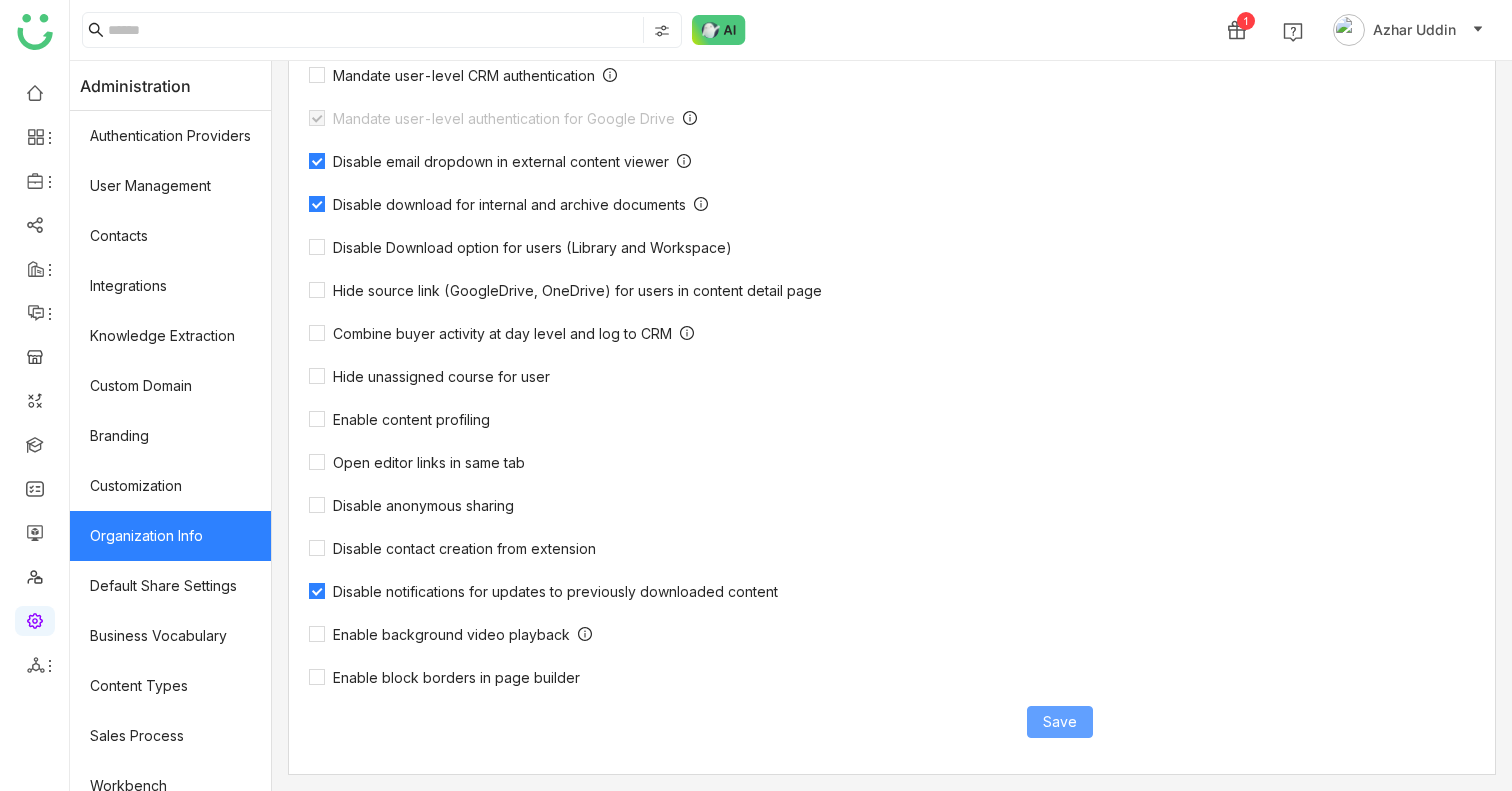 click on "Save" 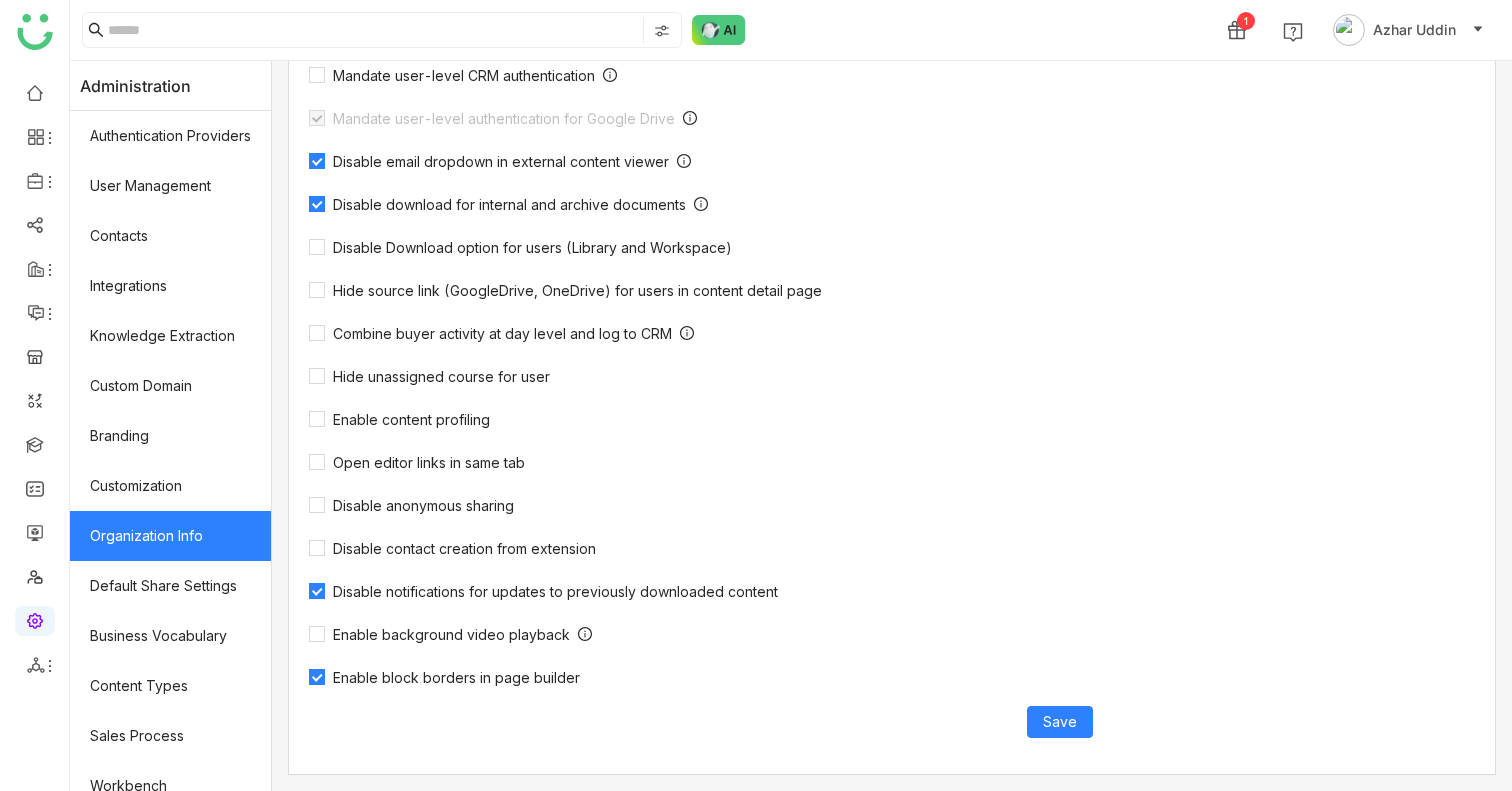 click on "Save" 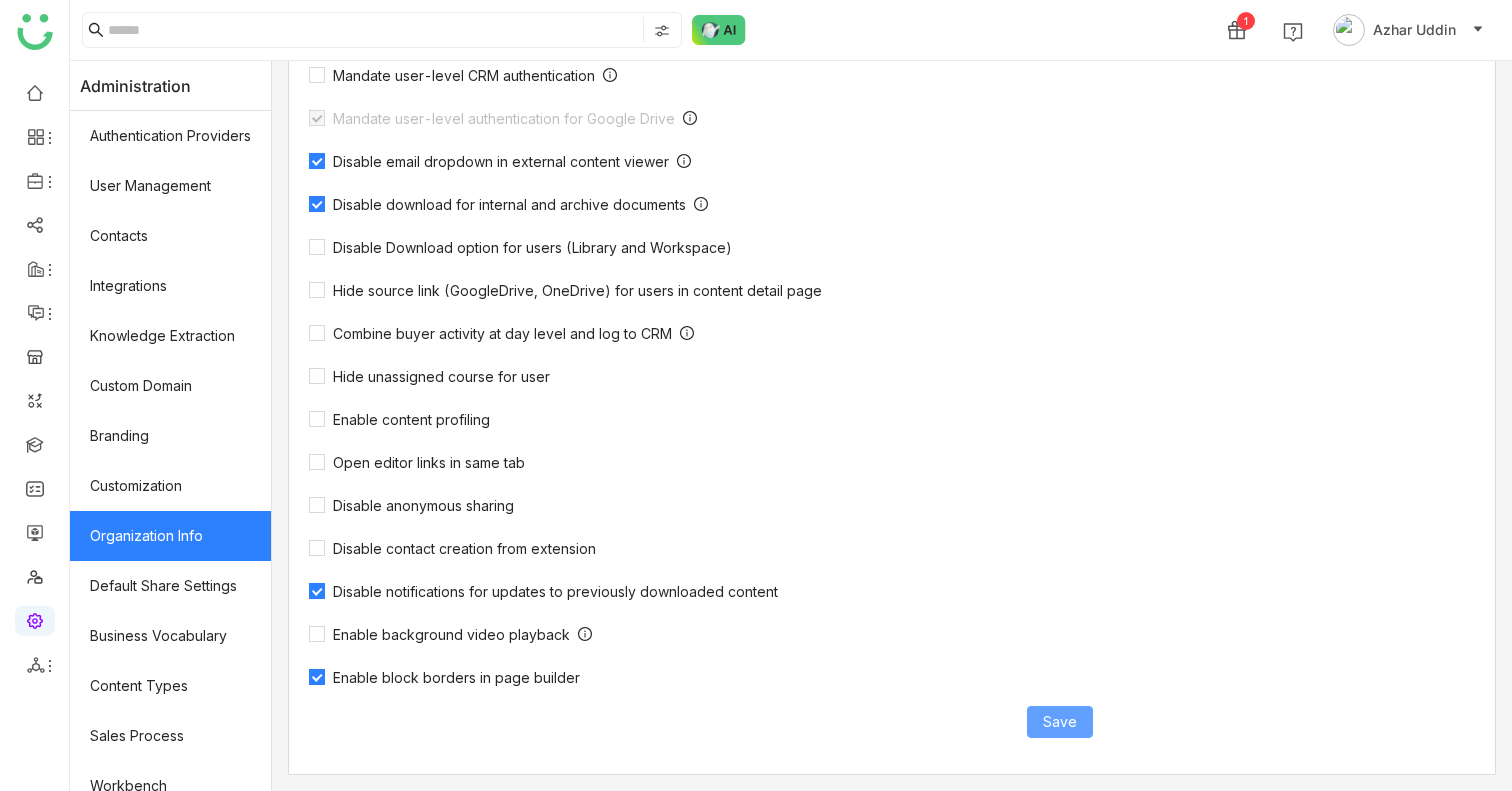 click on "Save" 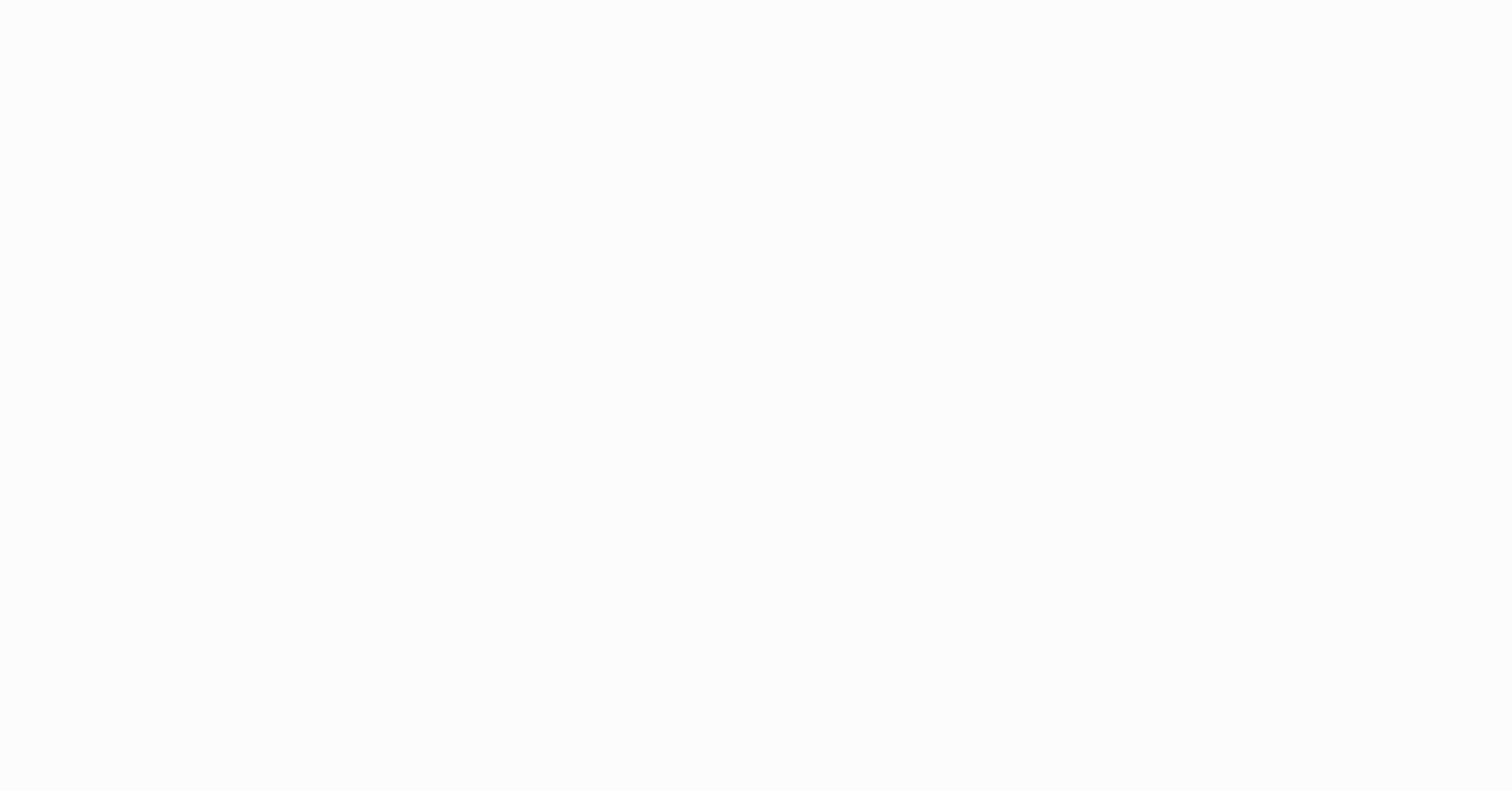 scroll, scrollTop: 0, scrollLeft: 0, axis: both 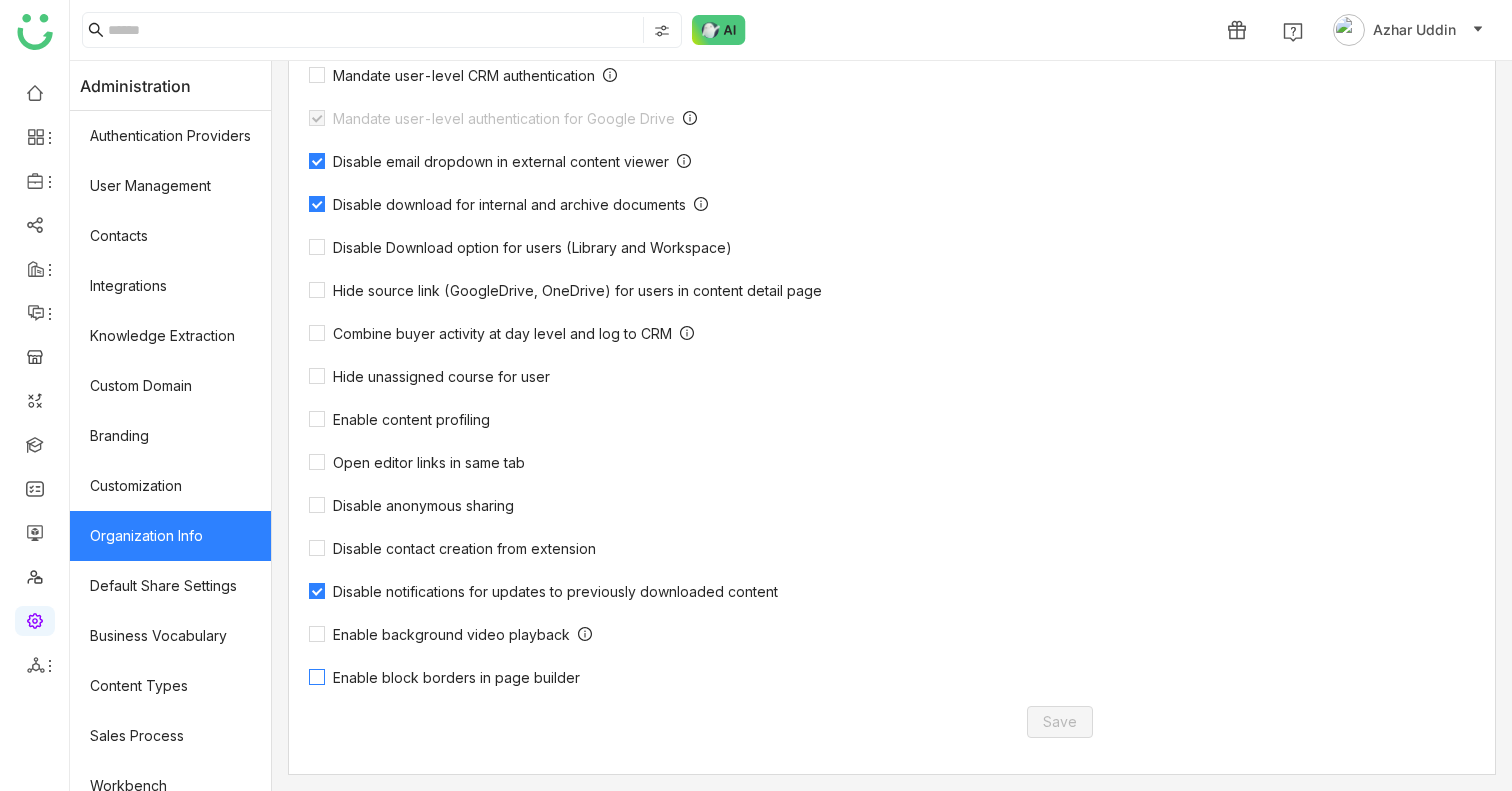 click on "Enable block borders in page builder" 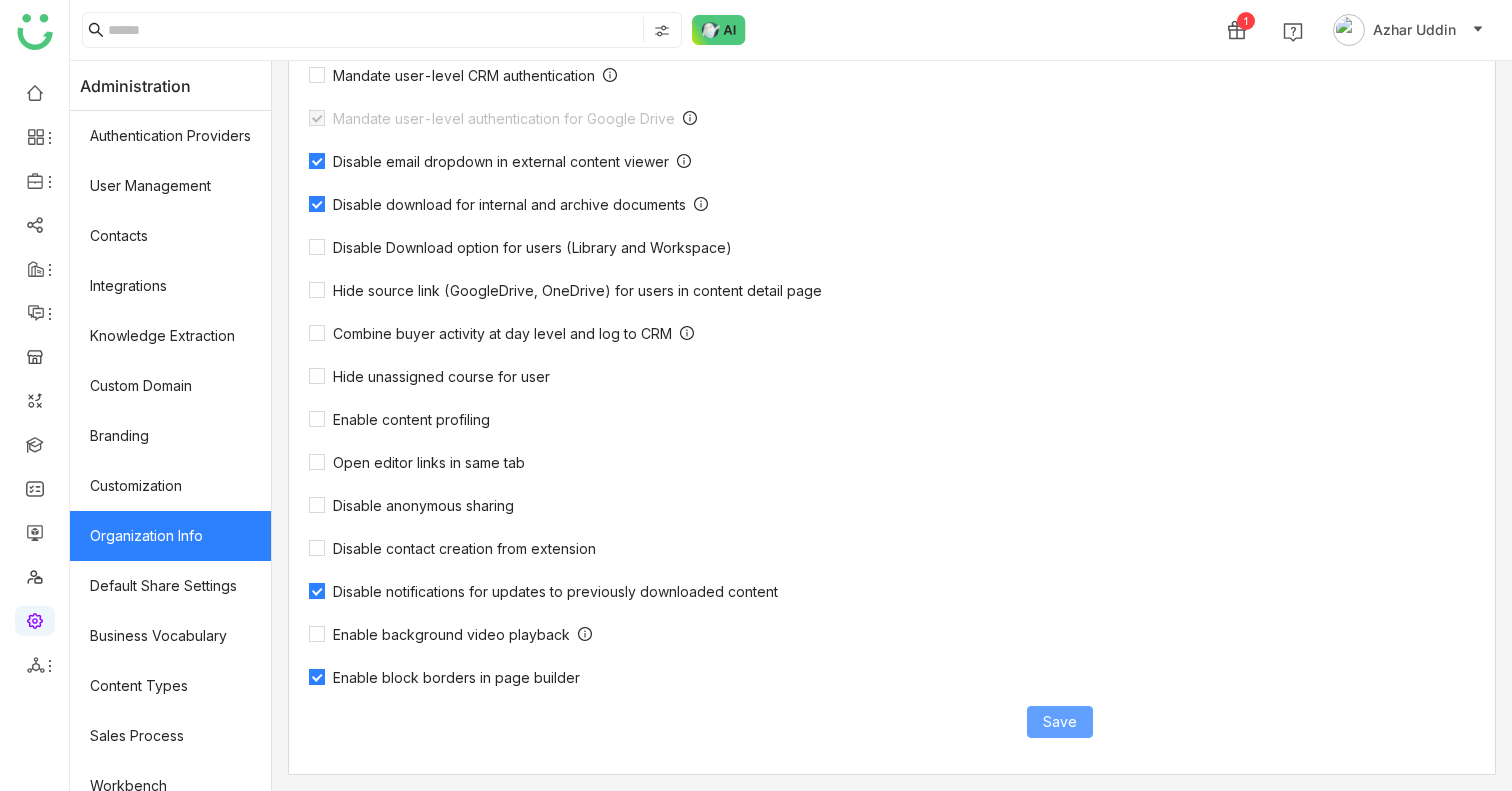 click on "Save" 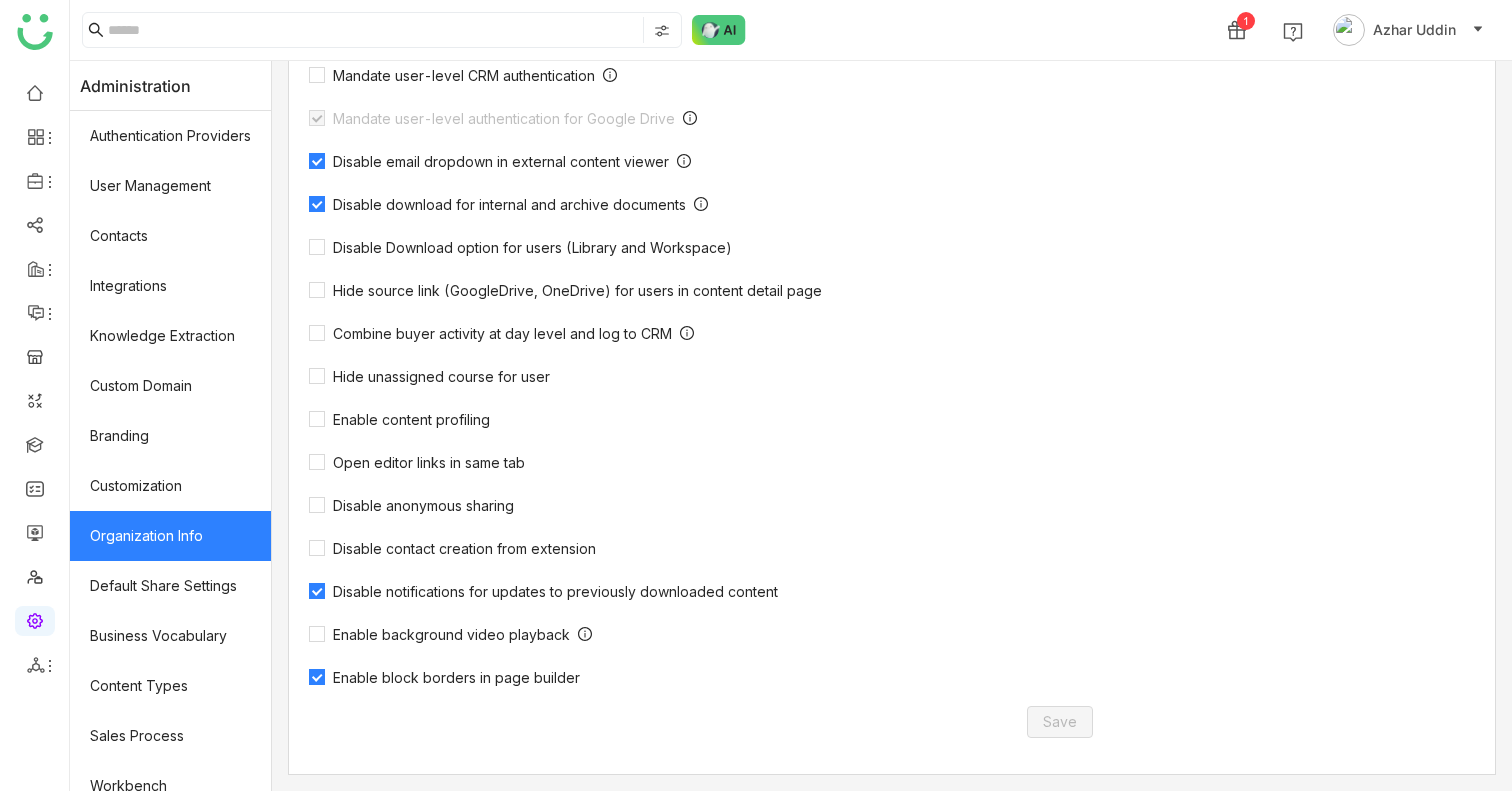 click on "Enable block borders in page builder" 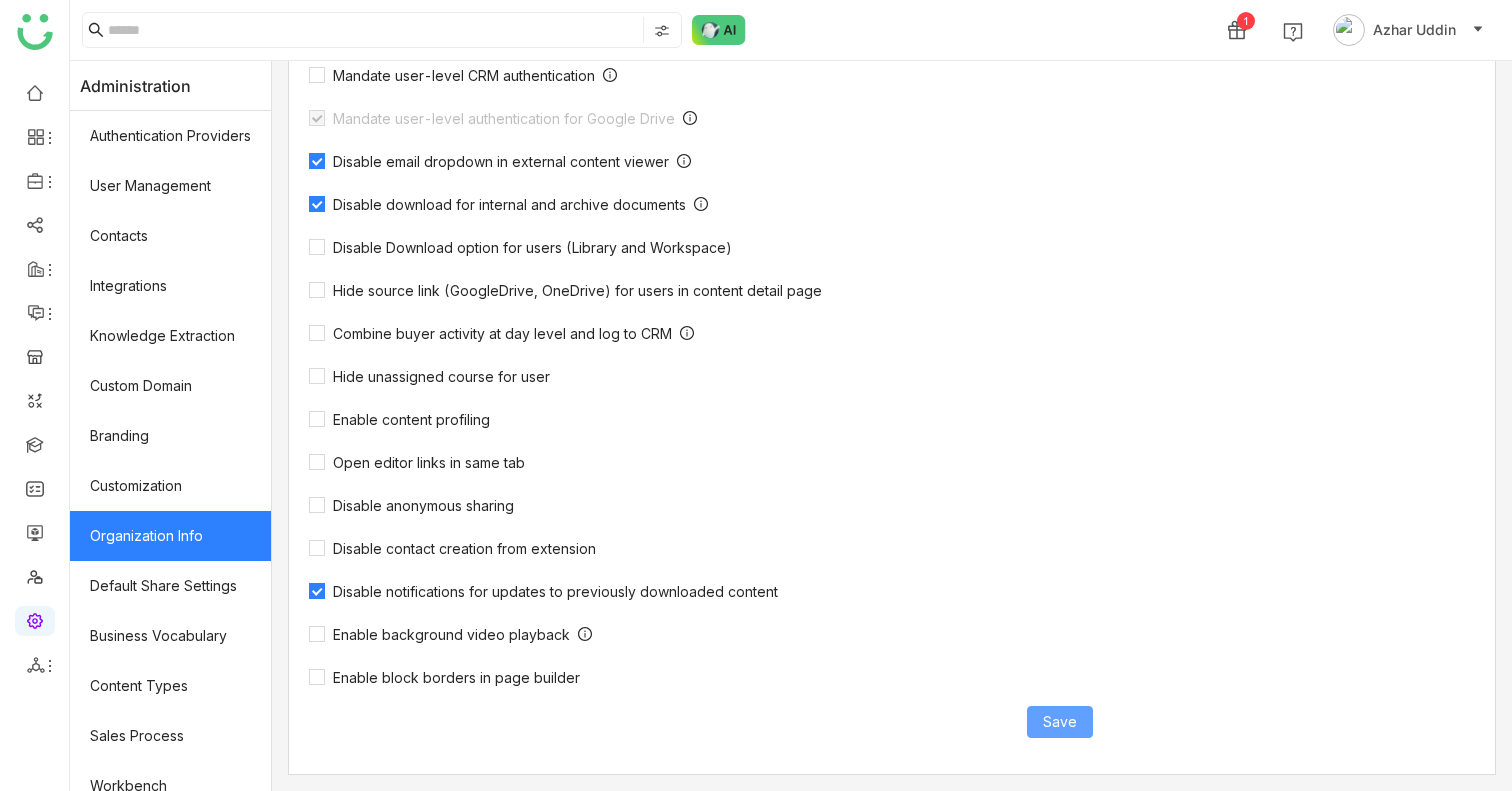 click on "Save" 